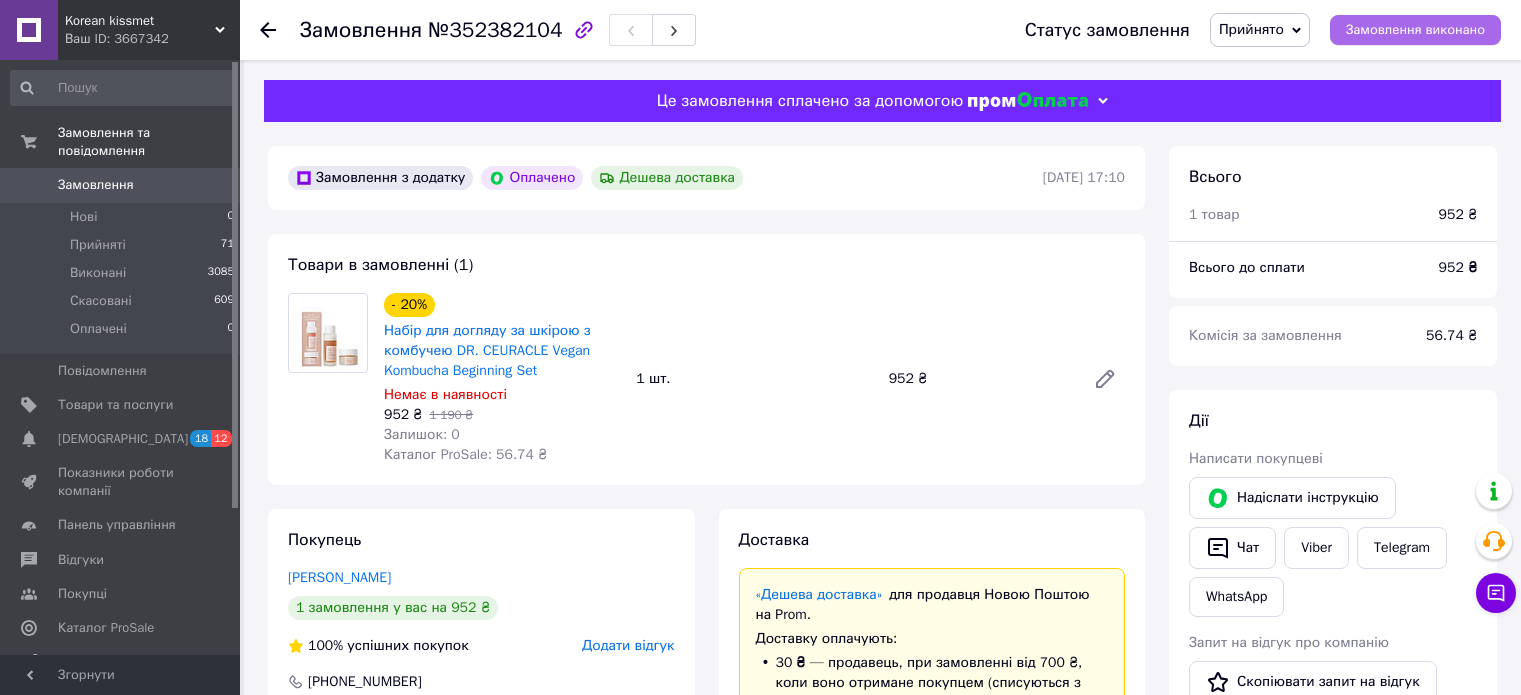scroll, scrollTop: 720, scrollLeft: 0, axis: vertical 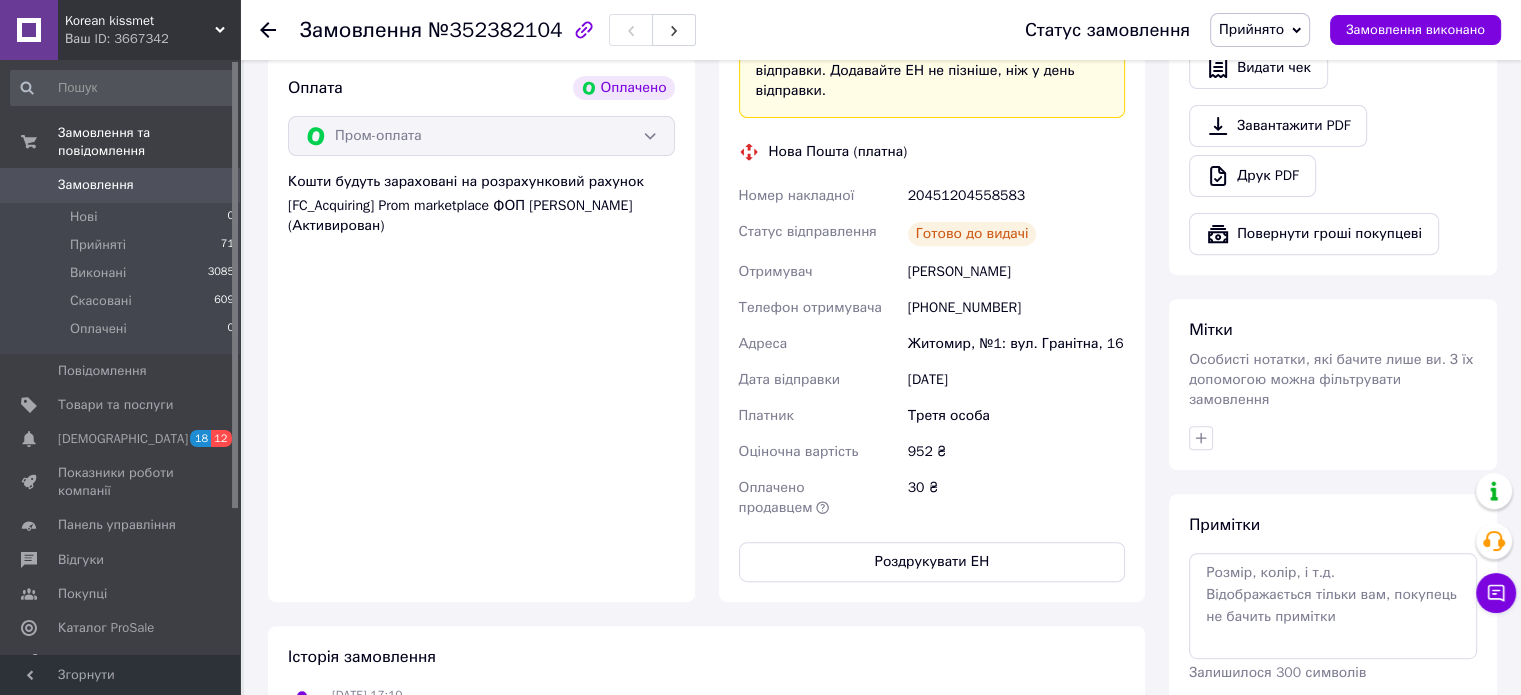 click 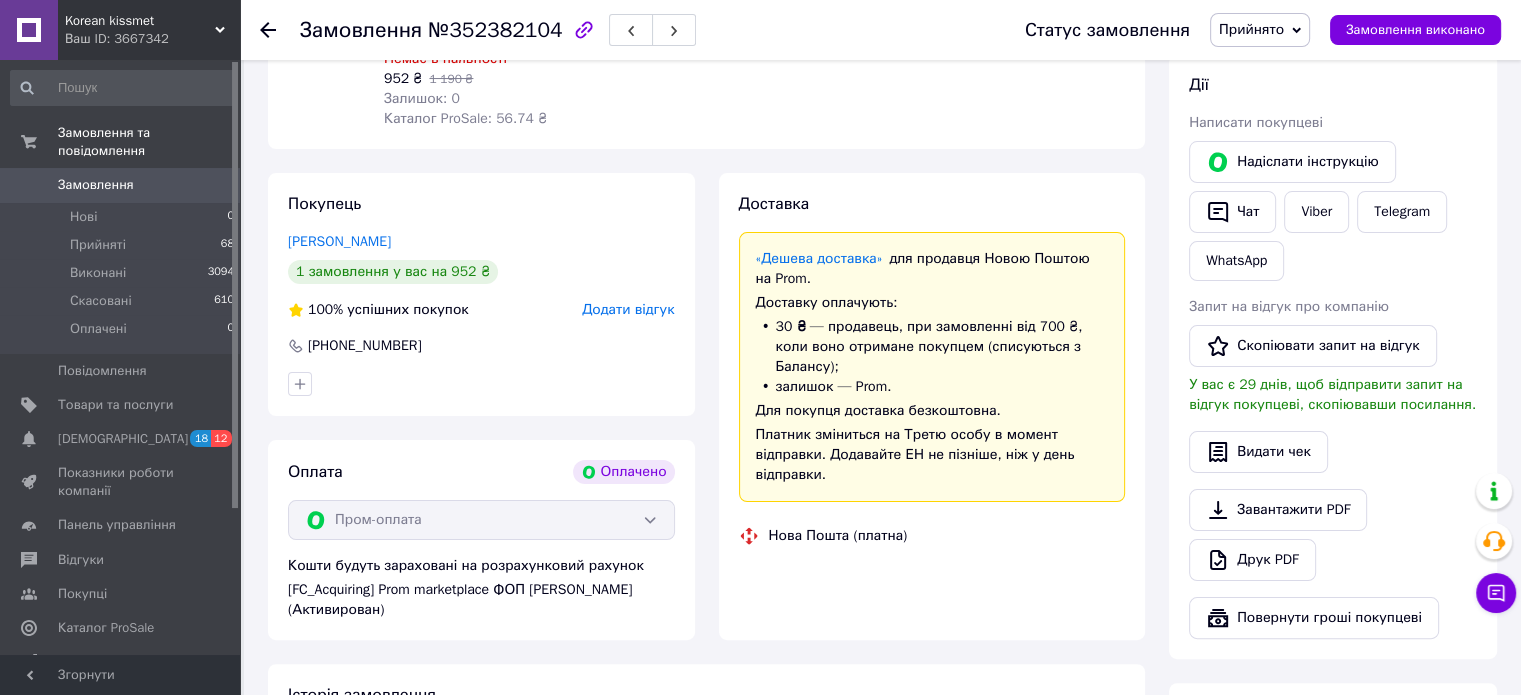 scroll, scrollTop: 720, scrollLeft: 0, axis: vertical 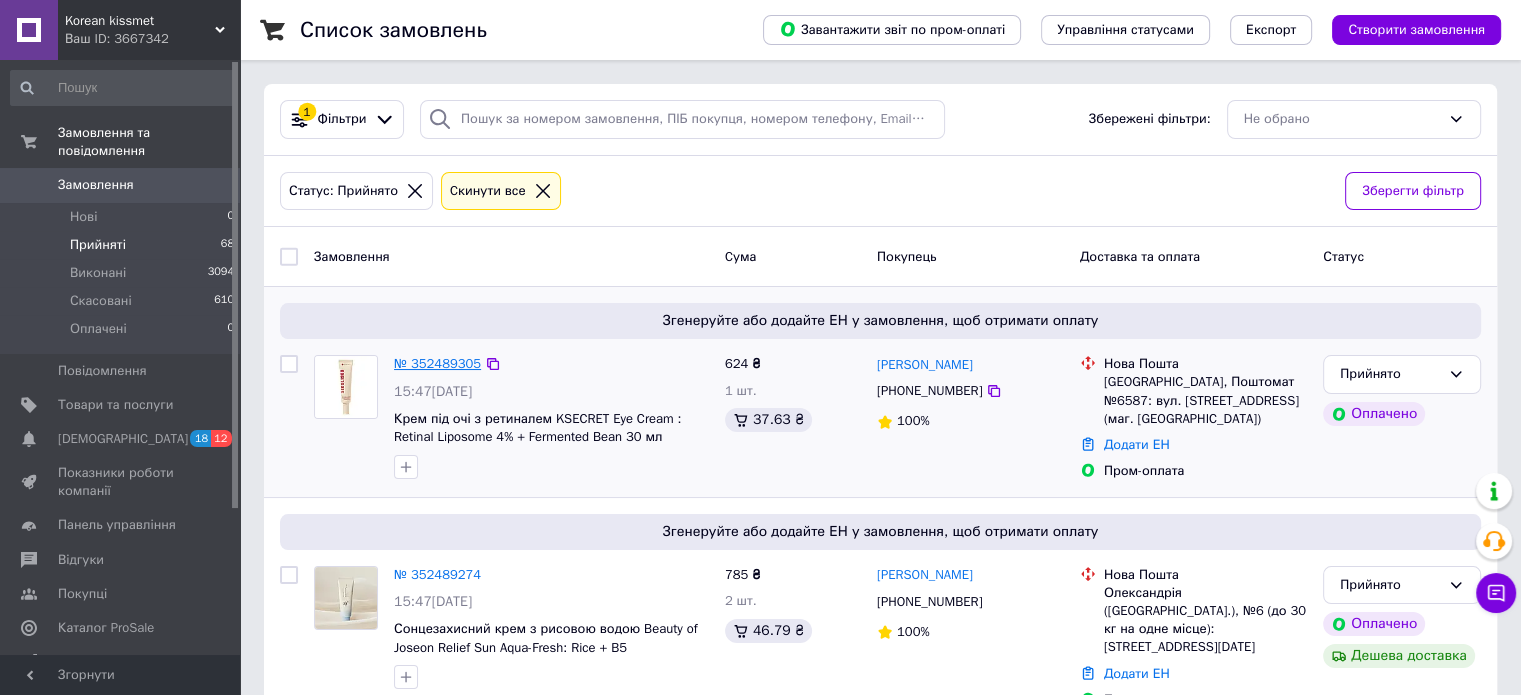 click on "№ 352489305" at bounding box center (437, 363) 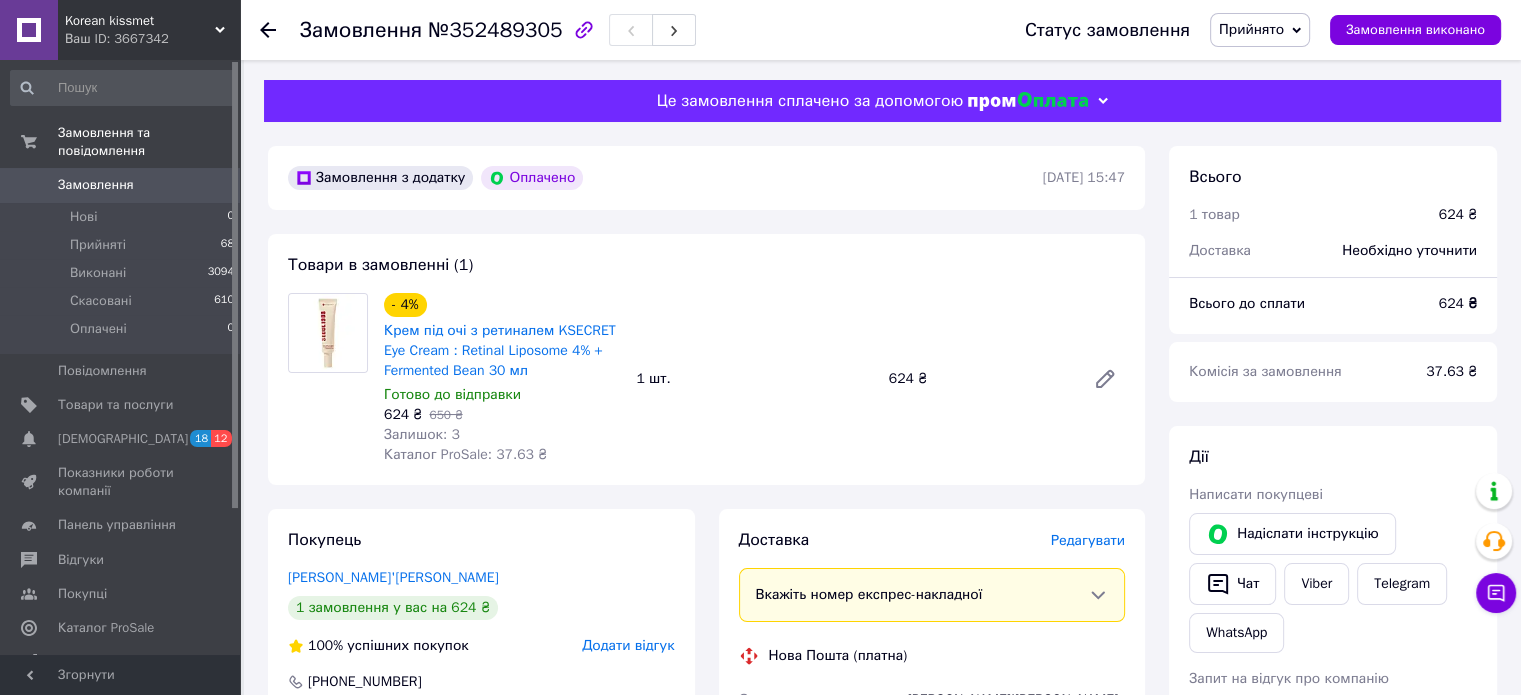 click on "Замовлення №352489305 Статус замовлення Прийнято Виконано Скасовано Оплачено Замовлення виконано Це замовлення сплачено за допомогою Замовлення з додатку Оплачено 13.07.2025 | 15:47 Товари в замовленні (1) - 4% Крем під очі з ретиналем KSECRET Eye Cream : Retinal Liposome 4% + Fermented Bean 30 мл Готово до відправки 624 ₴   650 ₴ Залишок: 3 Каталог ProSale: 37.63 ₴  1 шт. 624 ₴ Покупець Шеремет'єва Олена 1 замовлення у вас на 624 ₴ 100%   успішних покупок Додати відгук +380637072489 Оплата Оплачено Пром-оплата Кошти будуть зараховані на розрахунковий рахунок Доставка Редагувати Вкажіть номер експрес-накладної 624 <" at bounding box center [882, 799] 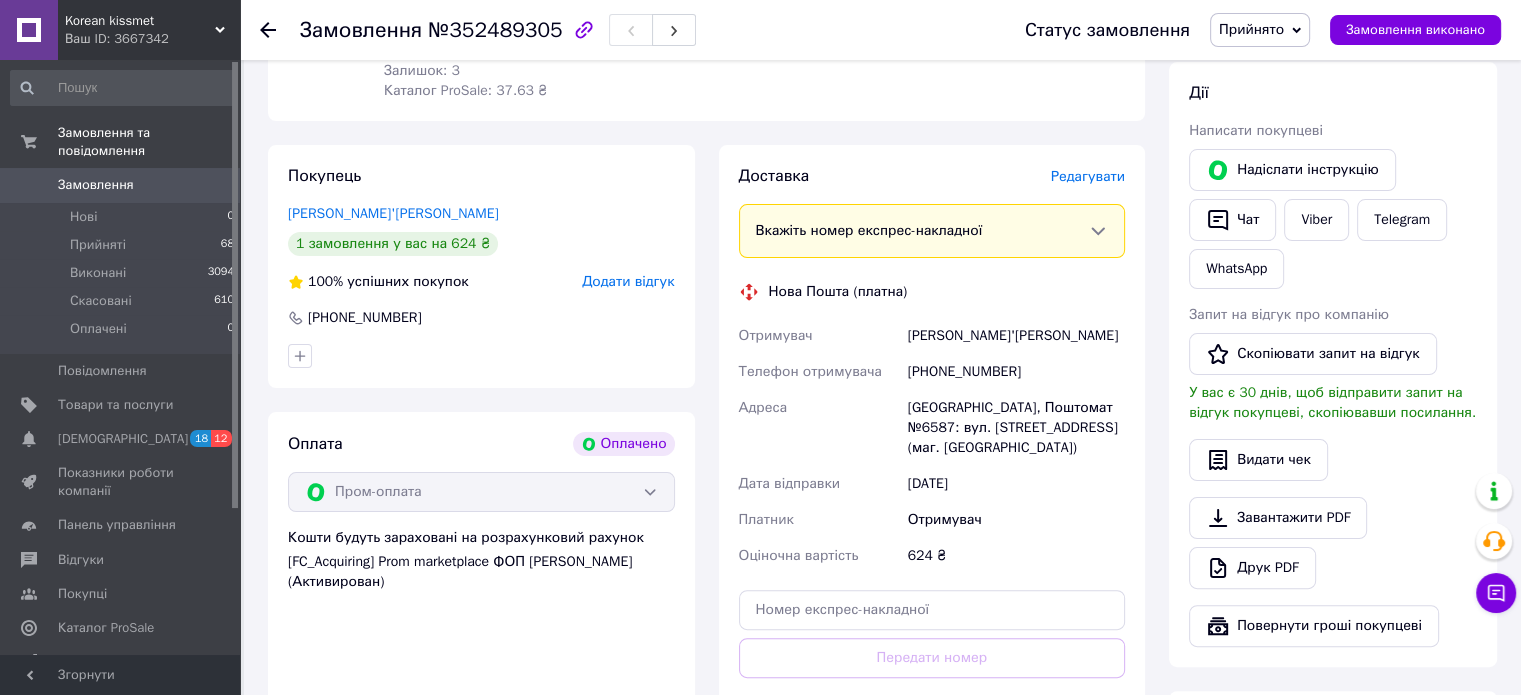scroll, scrollTop: 365, scrollLeft: 0, axis: vertical 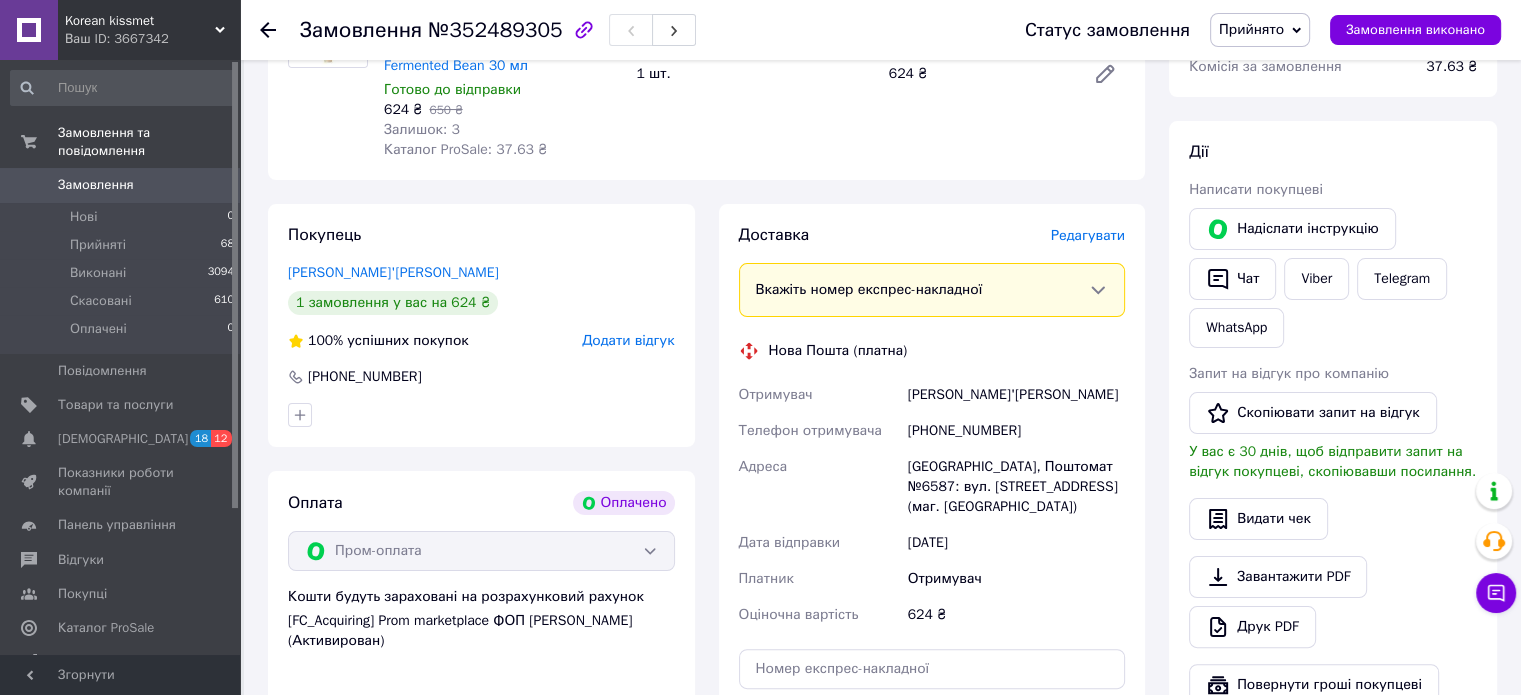click on "Редагувати" at bounding box center (1088, 235) 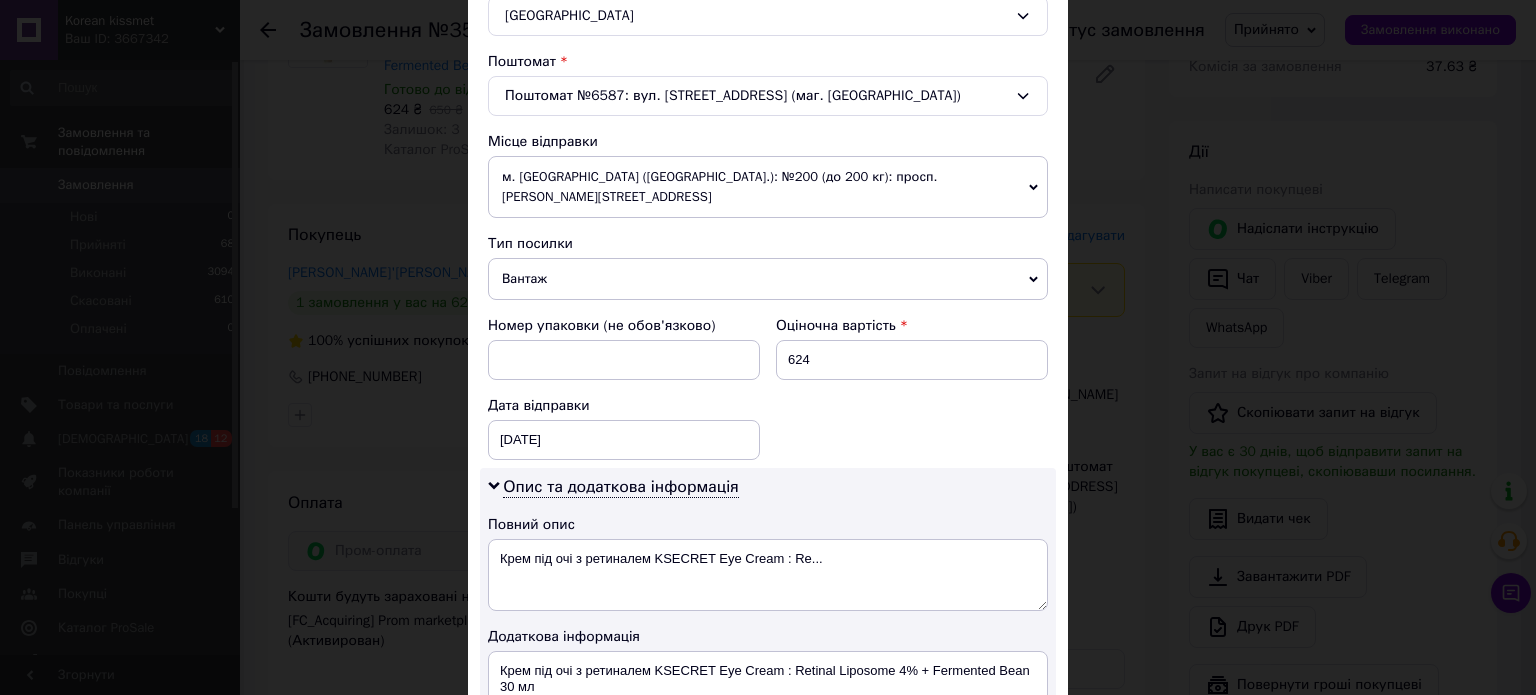 scroll, scrollTop: 587, scrollLeft: 0, axis: vertical 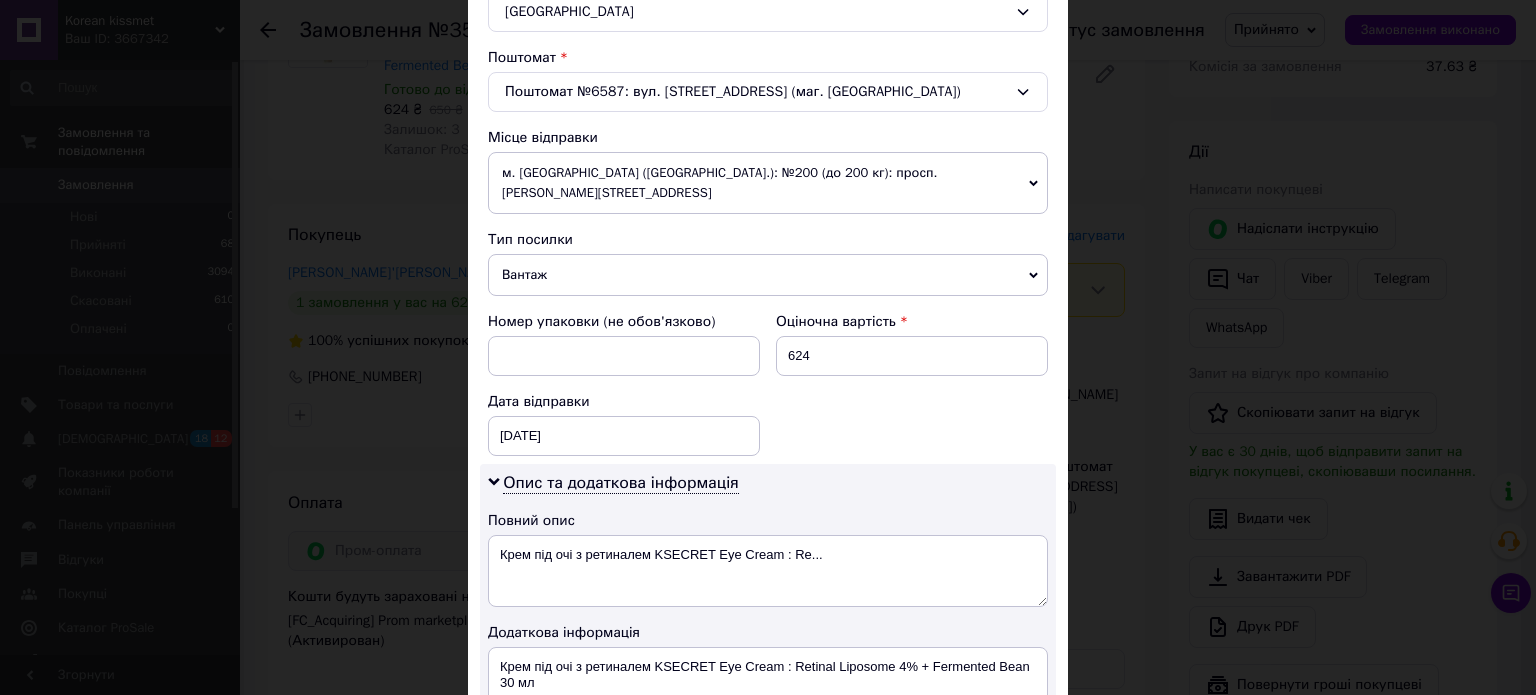 click on "м. [GEOGRAPHIC_DATA] ([GEOGRAPHIC_DATA].): №200 (до 200 кг): просп. [PERSON_NAME][STREET_ADDRESS]" at bounding box center [768, 183] 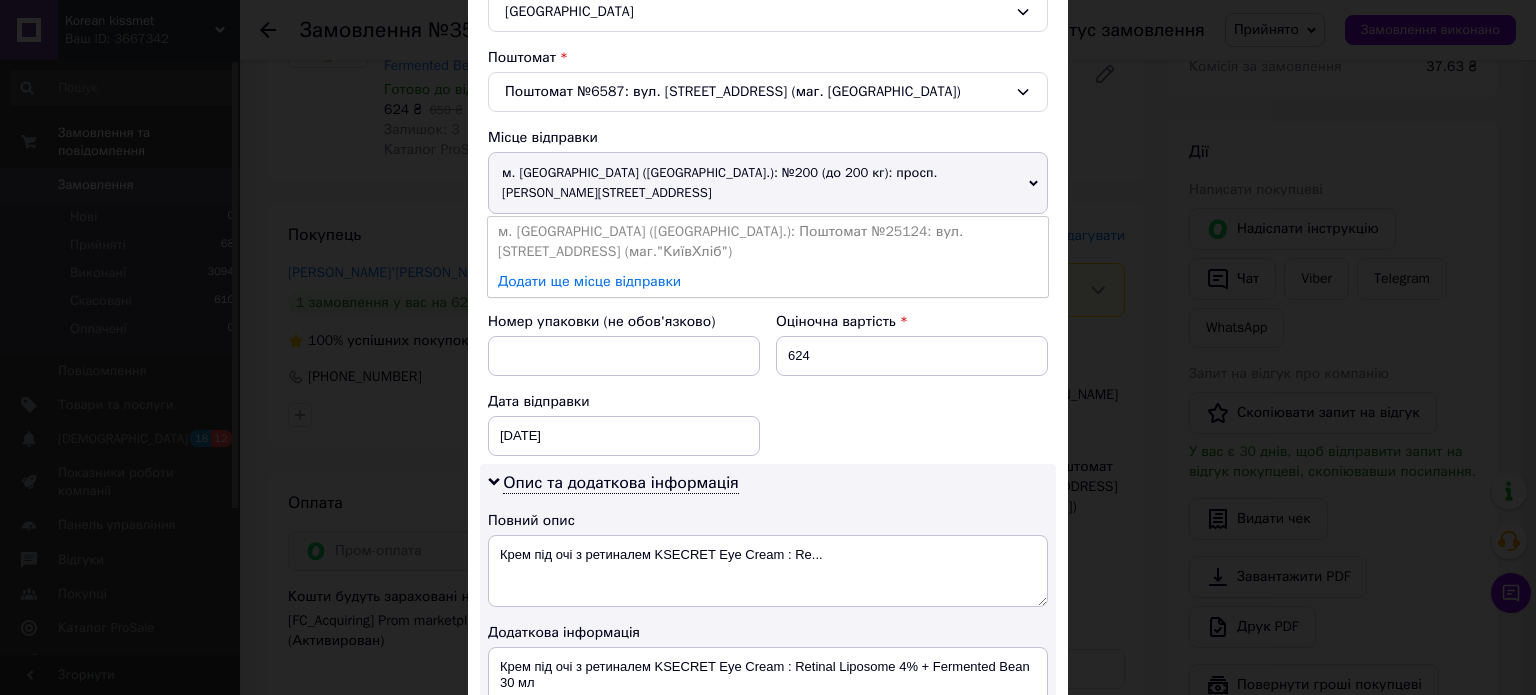 click on "м. [GEOGRAPHIC_DATA] ([GEOGRAPHIC_DATA].): Поштомат №25124: вул. [STREET_ADDRESS] (маг."КиївХліб")" at bounding box center (768, 242) 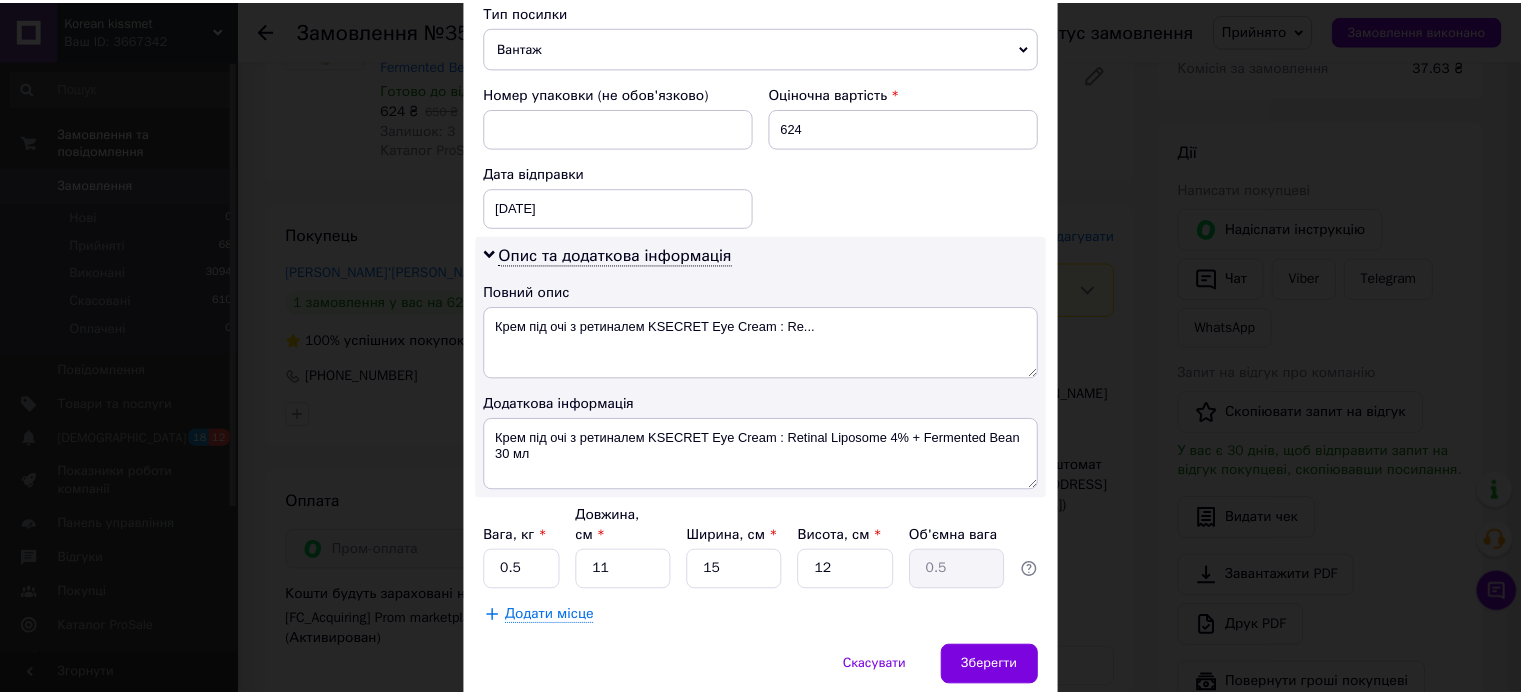 scroll, scrollTop: 816, scrollLeft: 0, axis: vertical 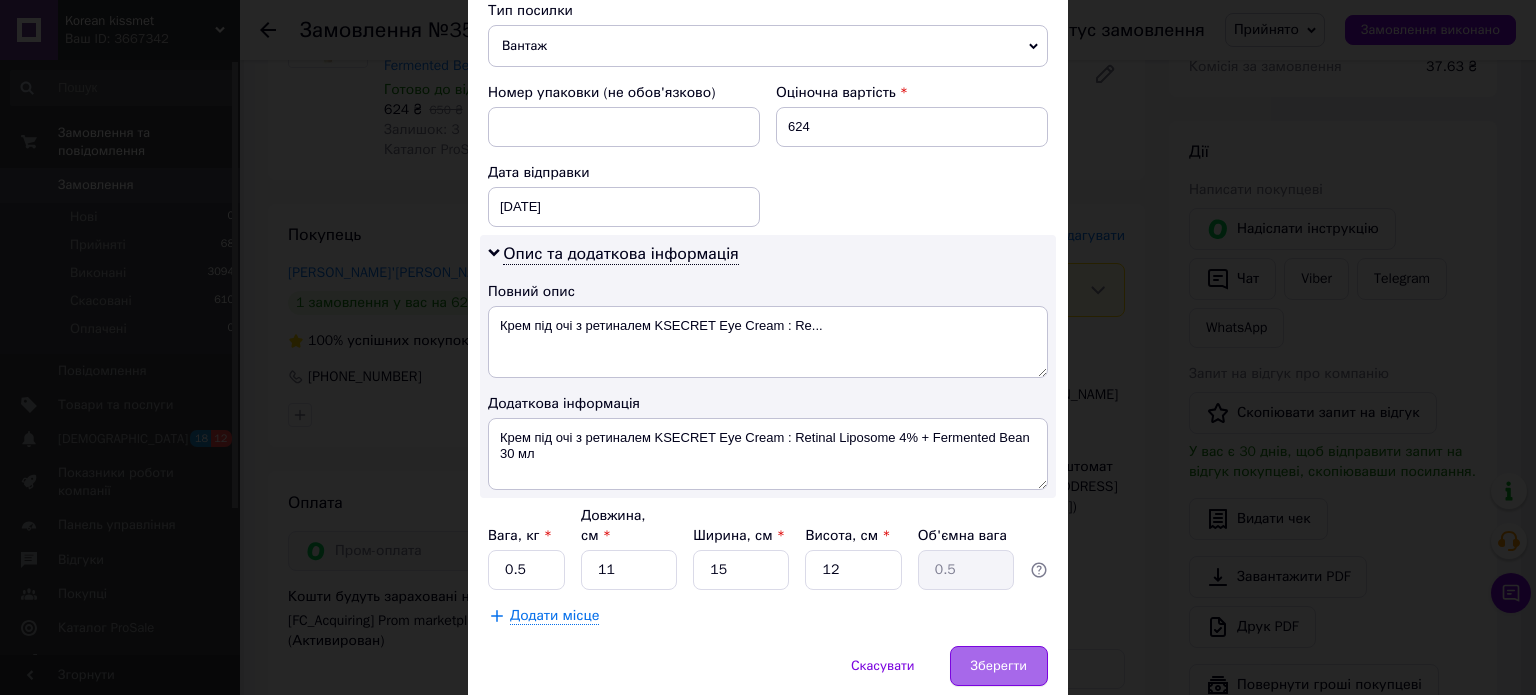 click on "Зберегти" at bounding box center (999, 666) 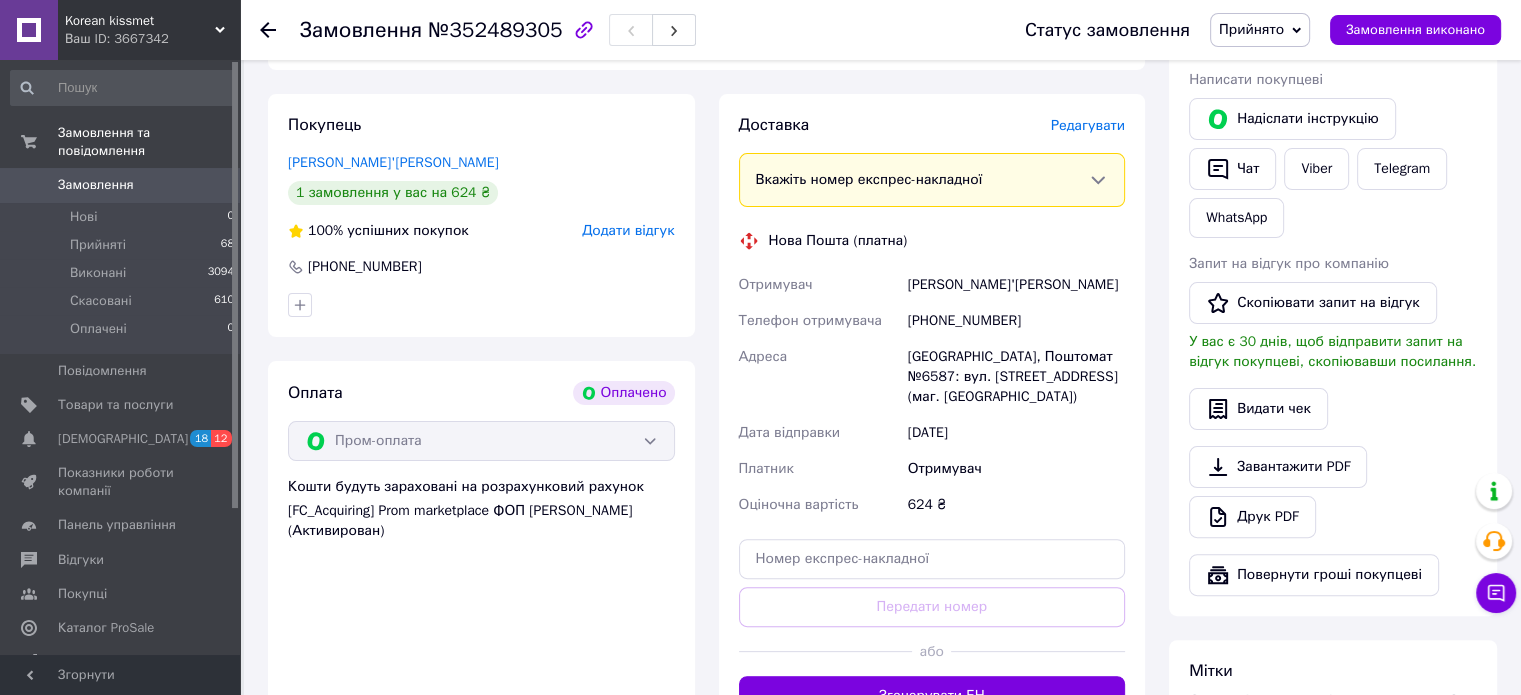 scroll, scrollTop: 533, scrollLeft: 0, axis: vertical 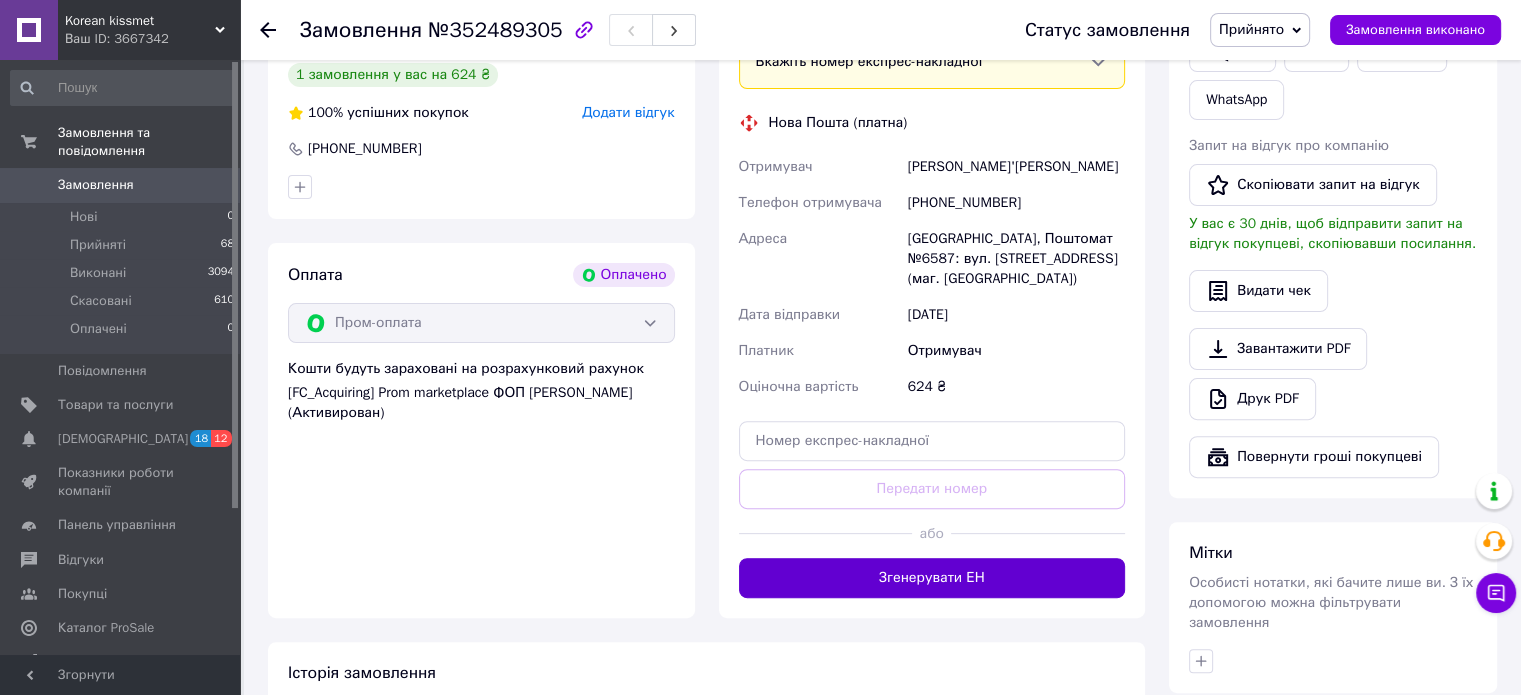 click on "Згенерувати ЕН" at bounding box center [932, 578] 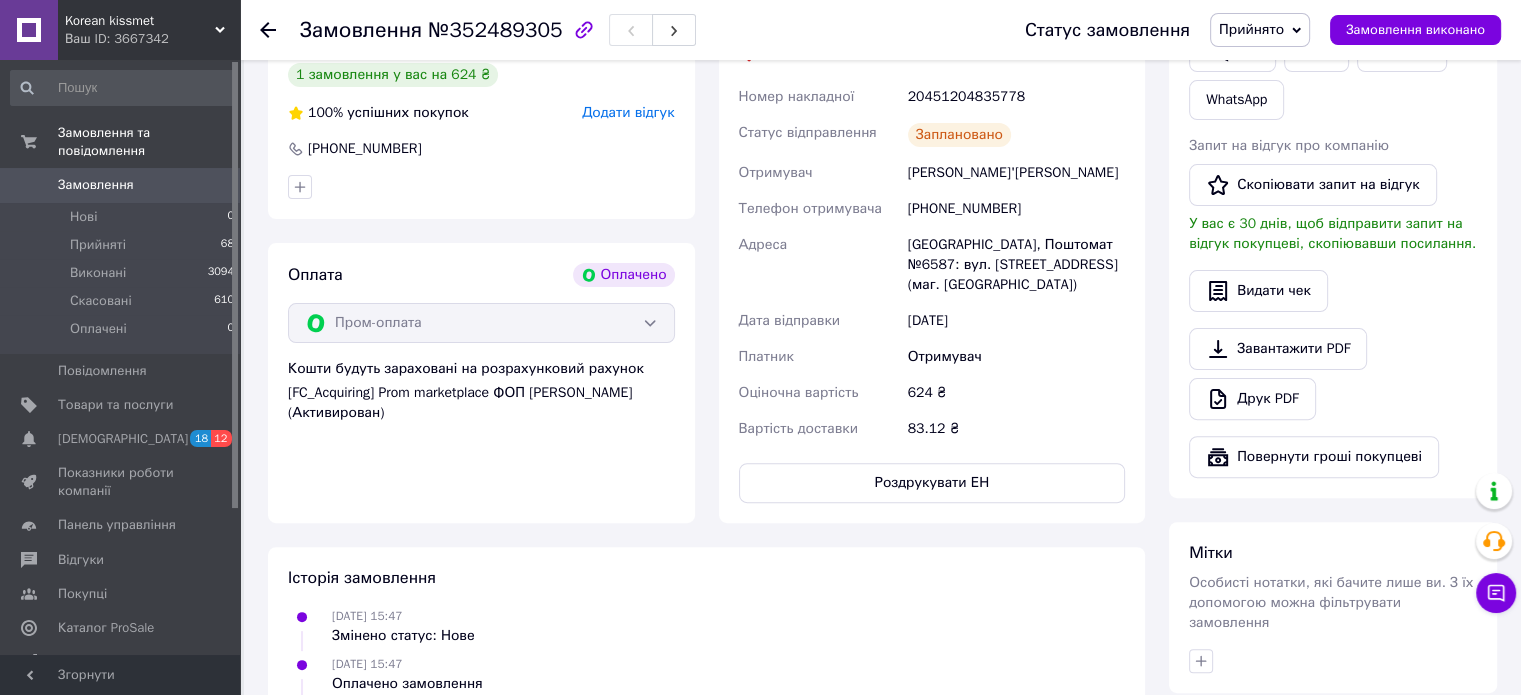 click 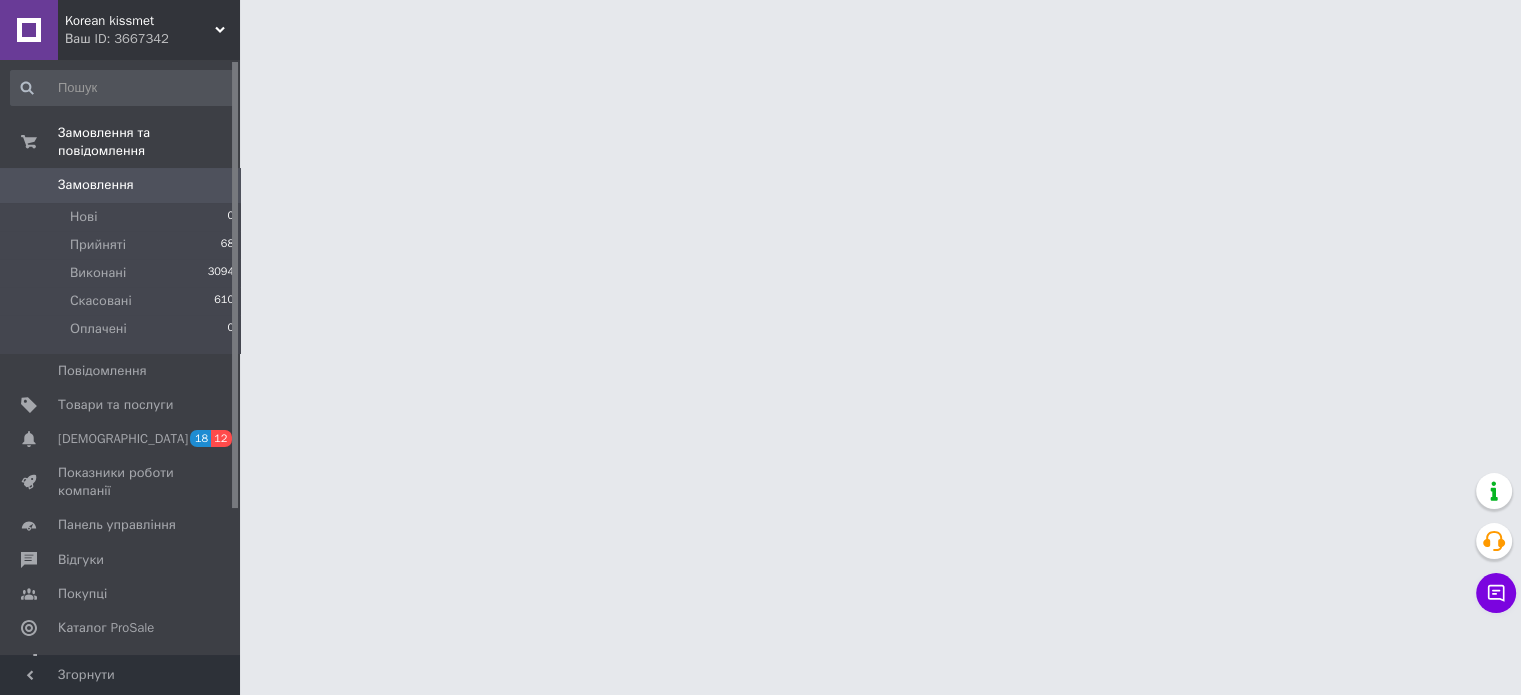 scroll, scrollTop: 0, scrollLeft: 0, axis: both 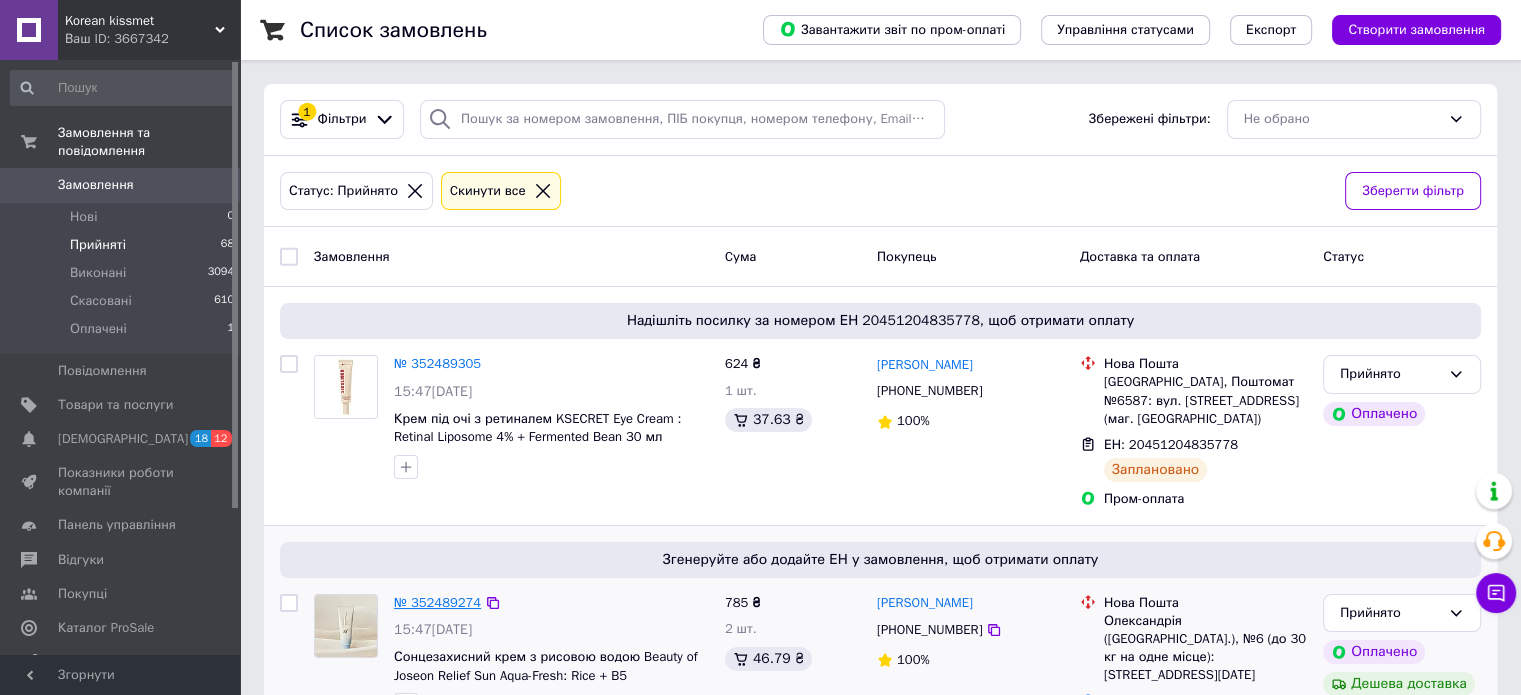 click on "№ 352489274" at bounding box center (437, 602) 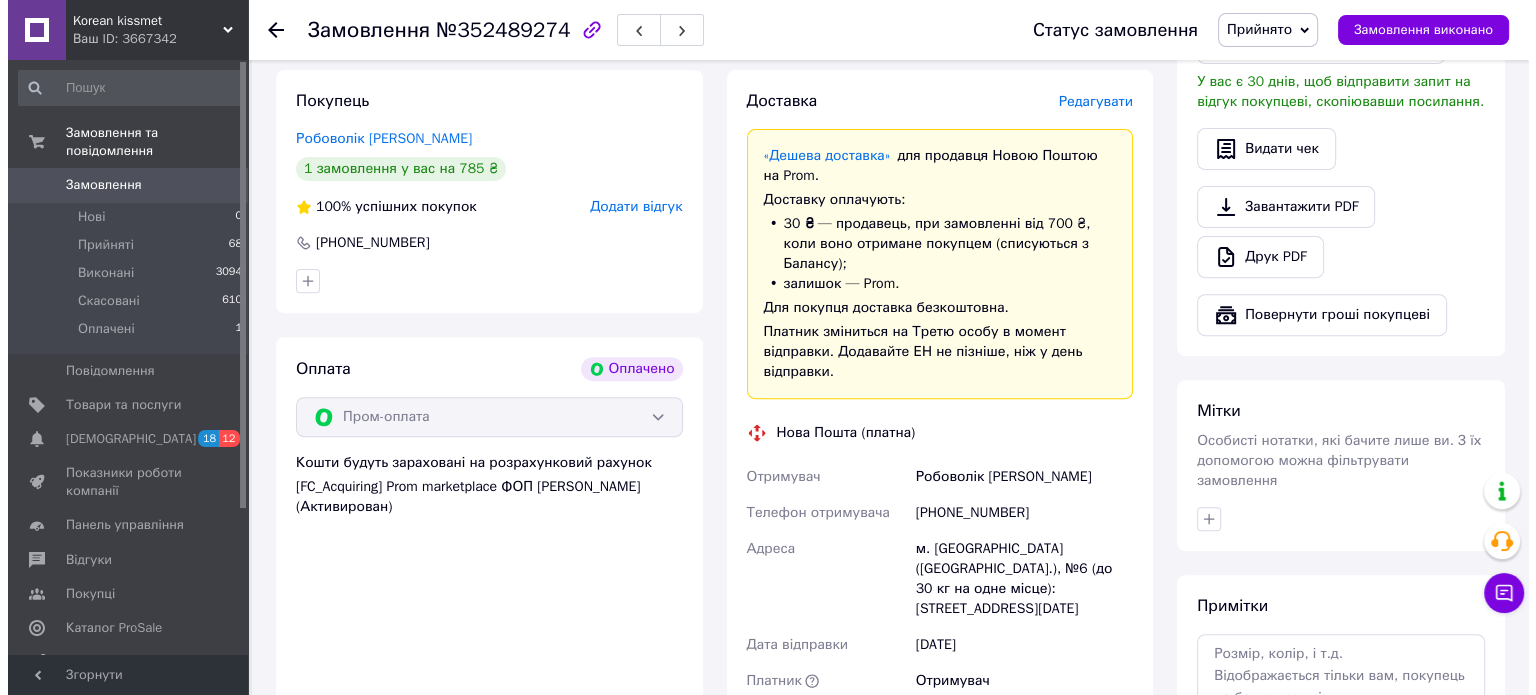 scroll, scrollTop: 677, scrollLeft: 0, axis: vertical 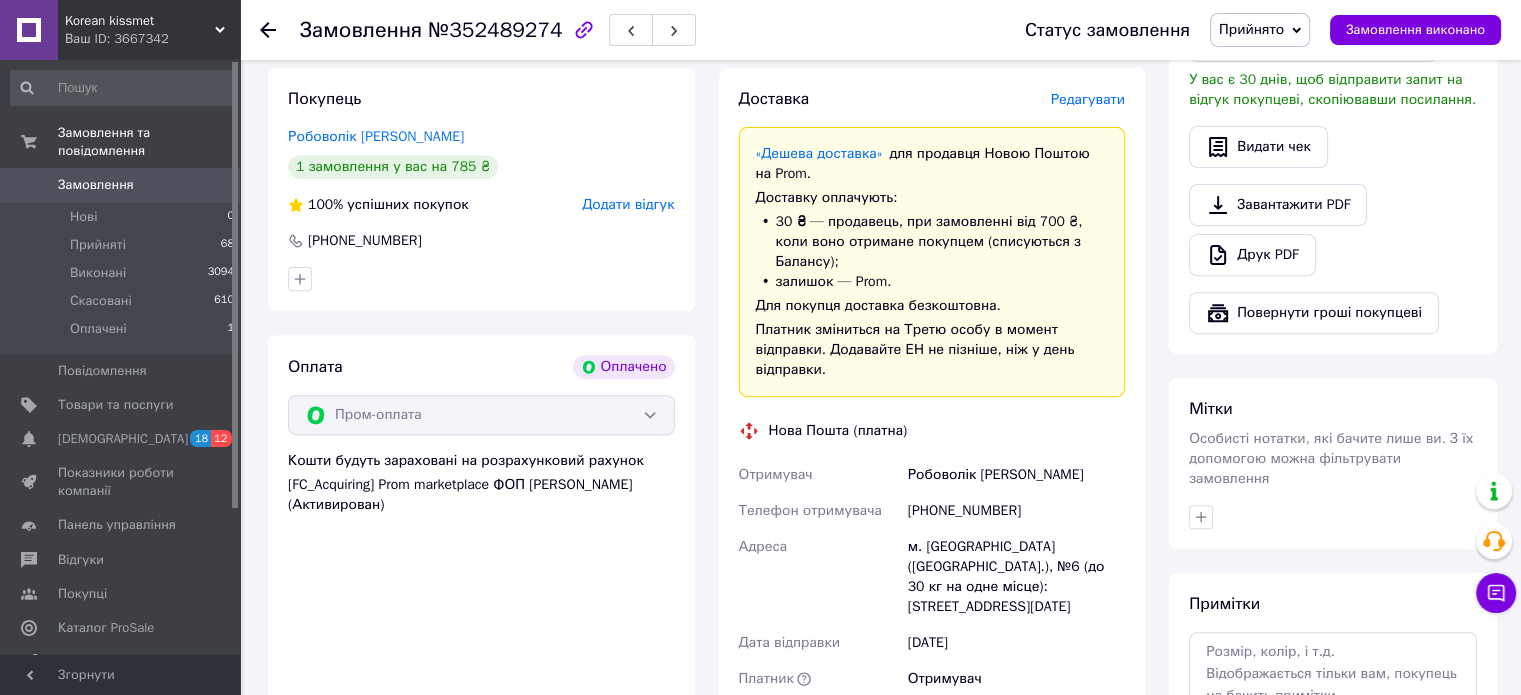 click on "Редагувати" at bounding box center (1088, 99) 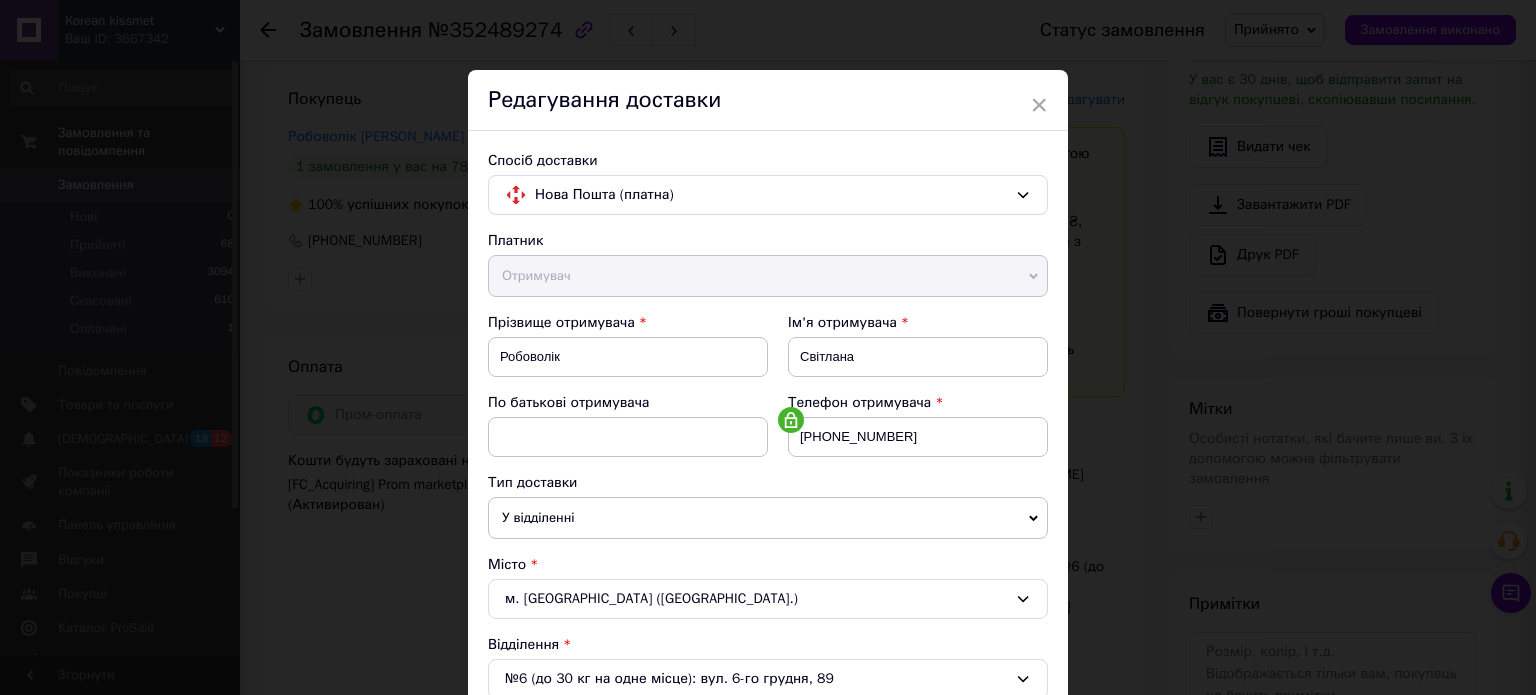drag, startPoint x: 1529, startPoint y: 100, endPoint x: 1535, endPoint y: 195, distance: 95.189285 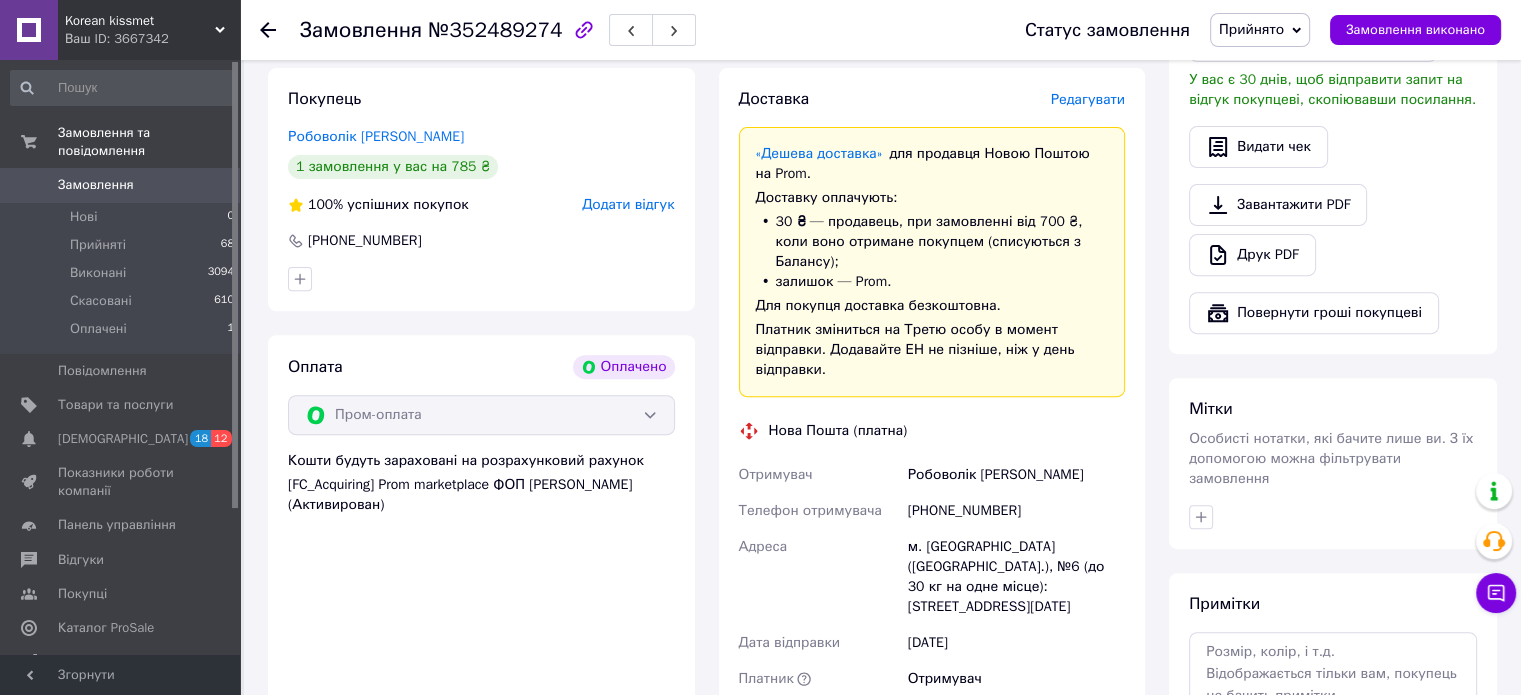 click on "Редагувати" at bounding box center [1088, 99] 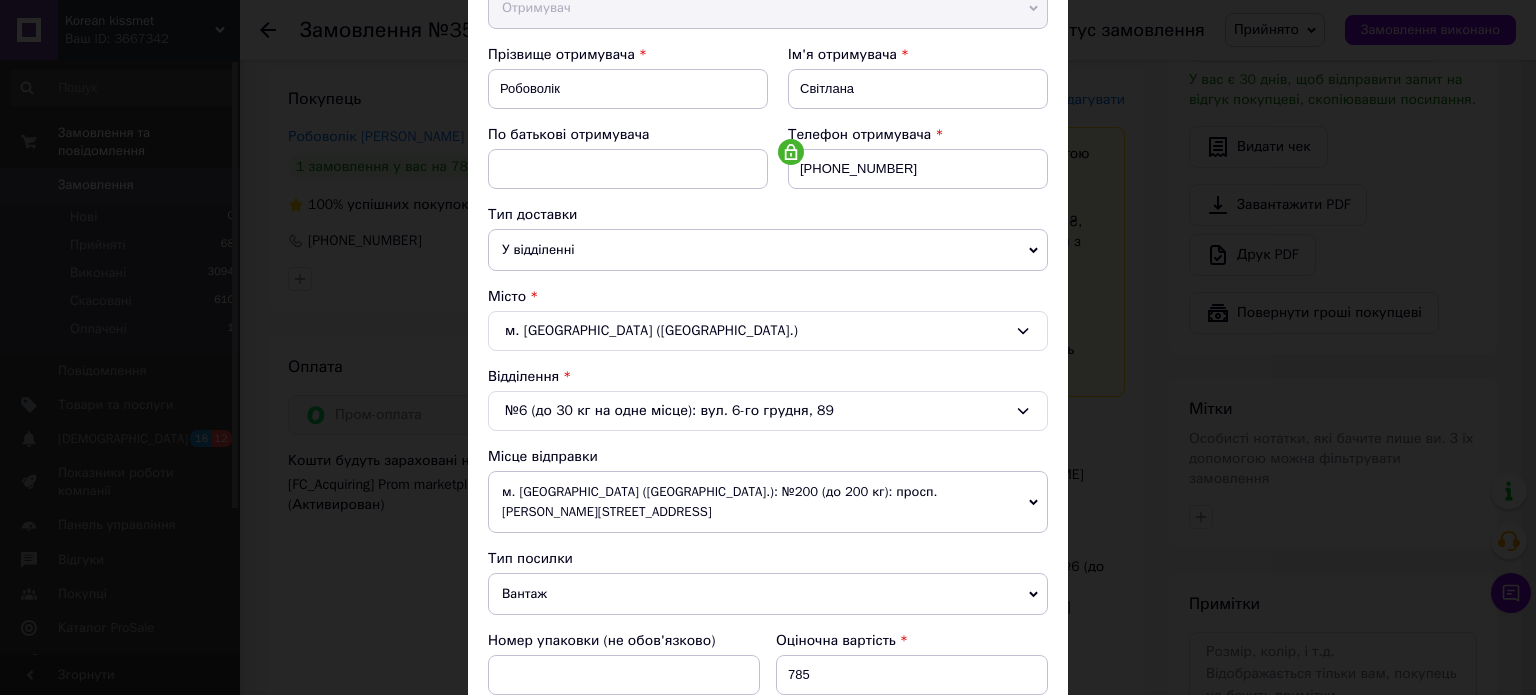 scroll, scrollTop: 266, scrollLeft: 0, axis: vertical 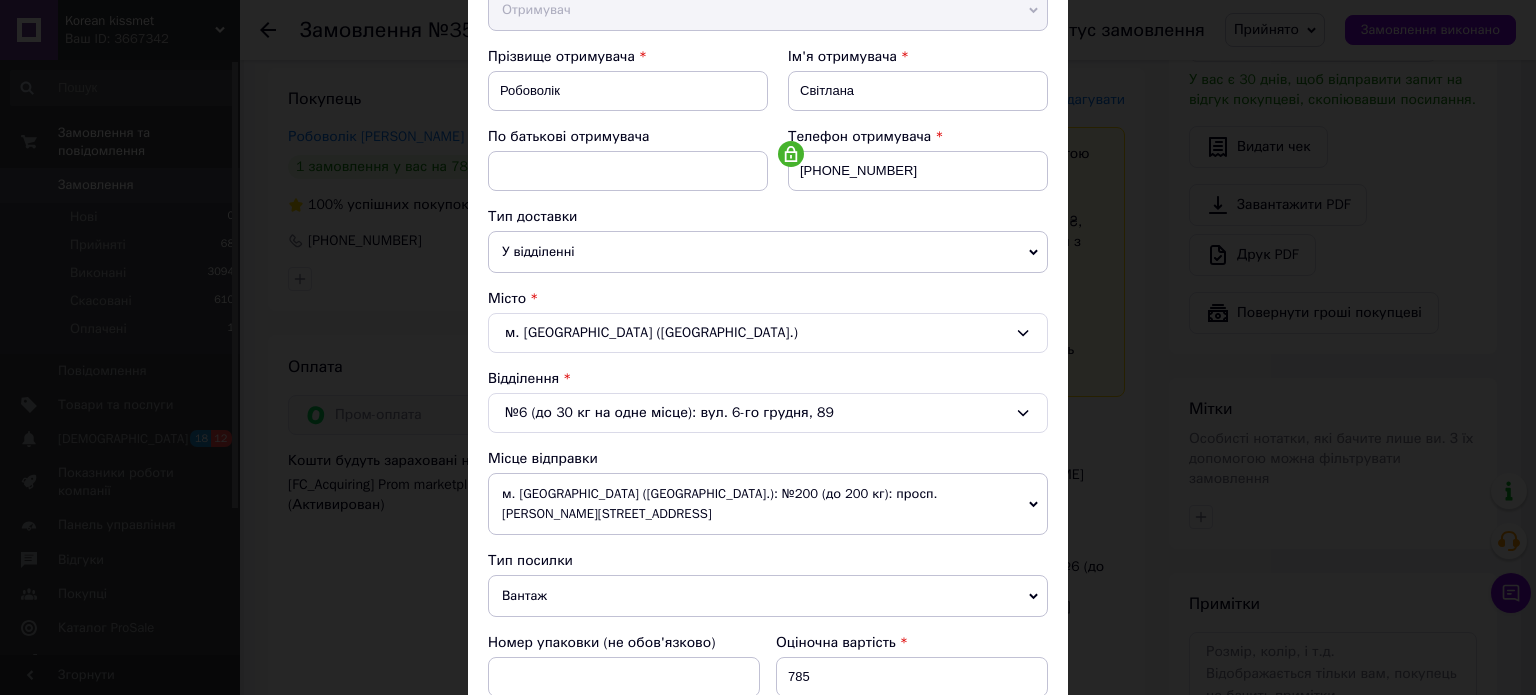 click on "м. [GEOGRAPHIC_DATA] ([GEOGRAPHIC_DATA].): №200 (до 200 кг): просп. [PERSON_NAME][STREET_ADDRESS]" at bounding box center [768, 504] 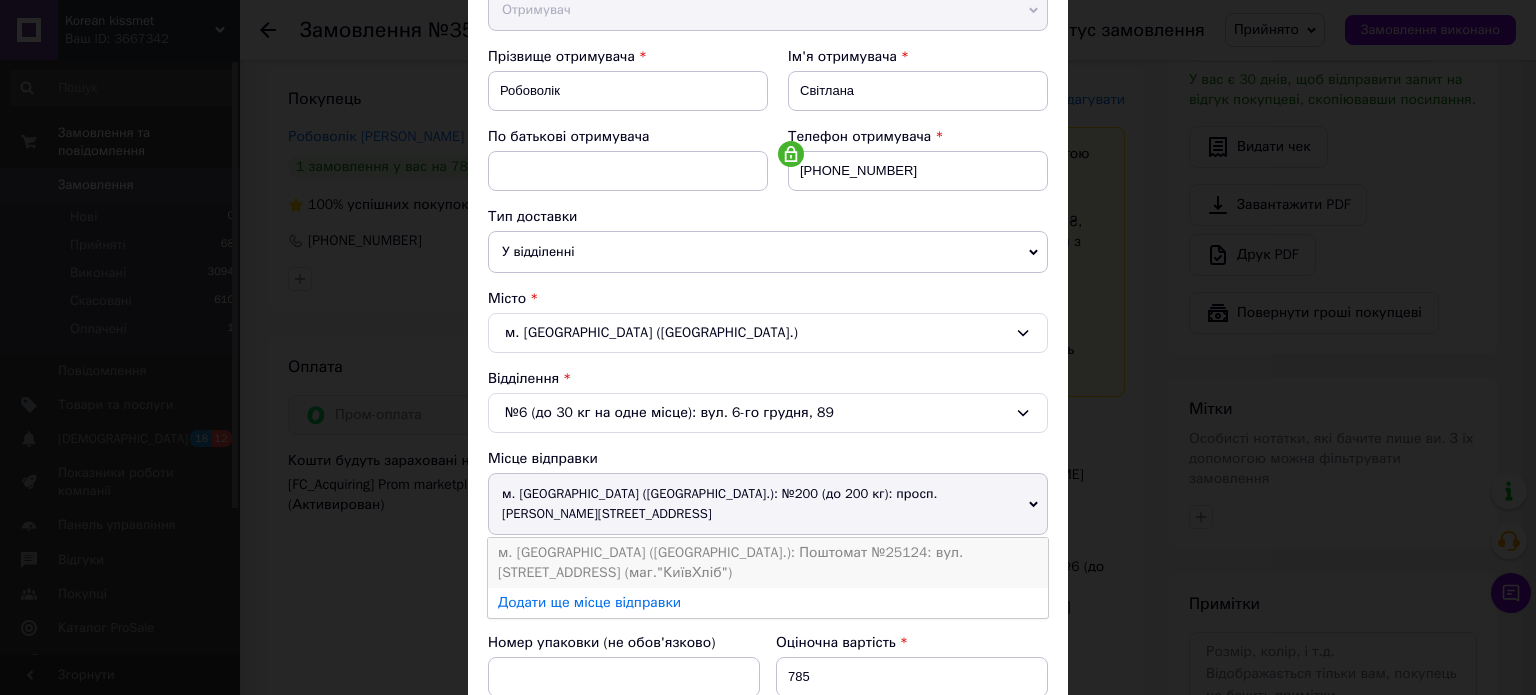 click on "м. [GEOGRAPHIC_DATA] ([GEOGRAPHIC_DATA].): Поштомат №25124: вул. [STREET_ADDRESS] (маг."КиївХліб")" at bounding box center [768, 563] 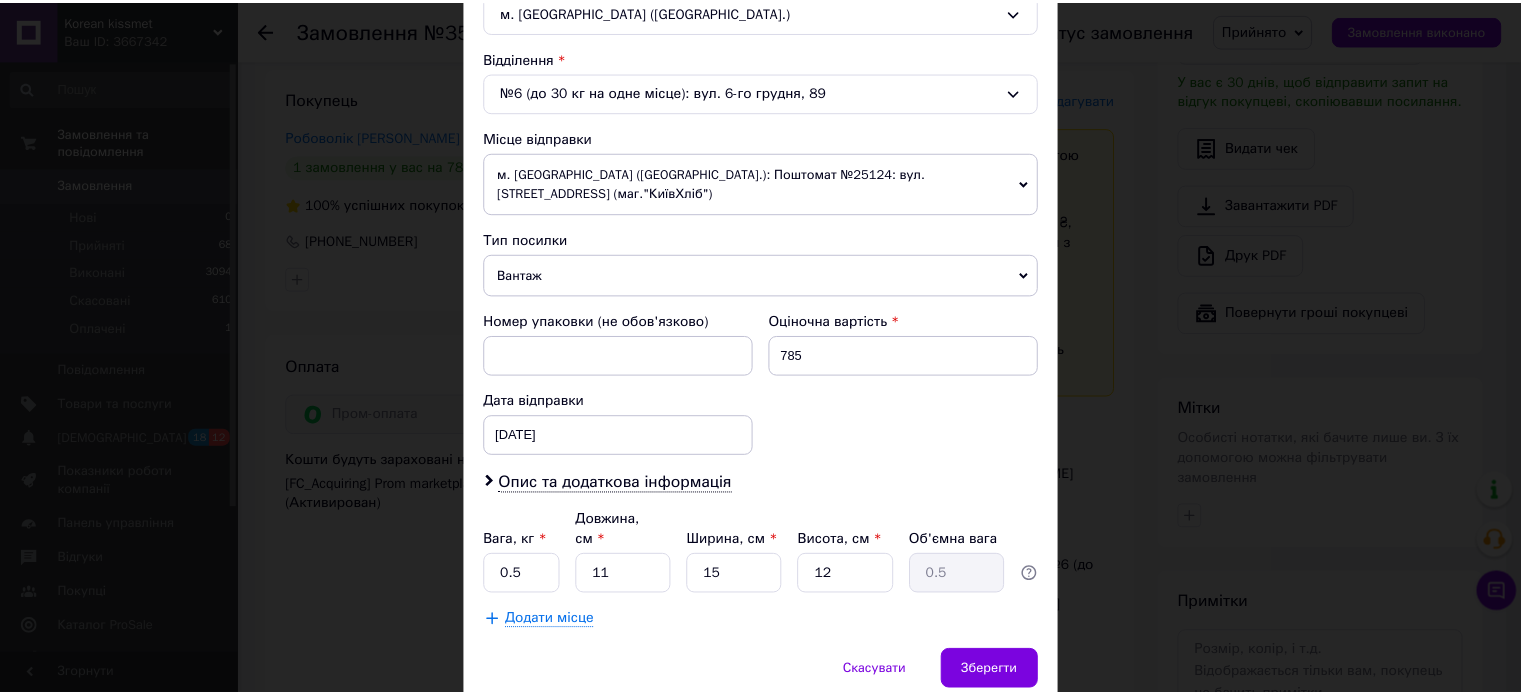 scroll, scrollTop: 601, scrollLeft: 0, axis: vertical 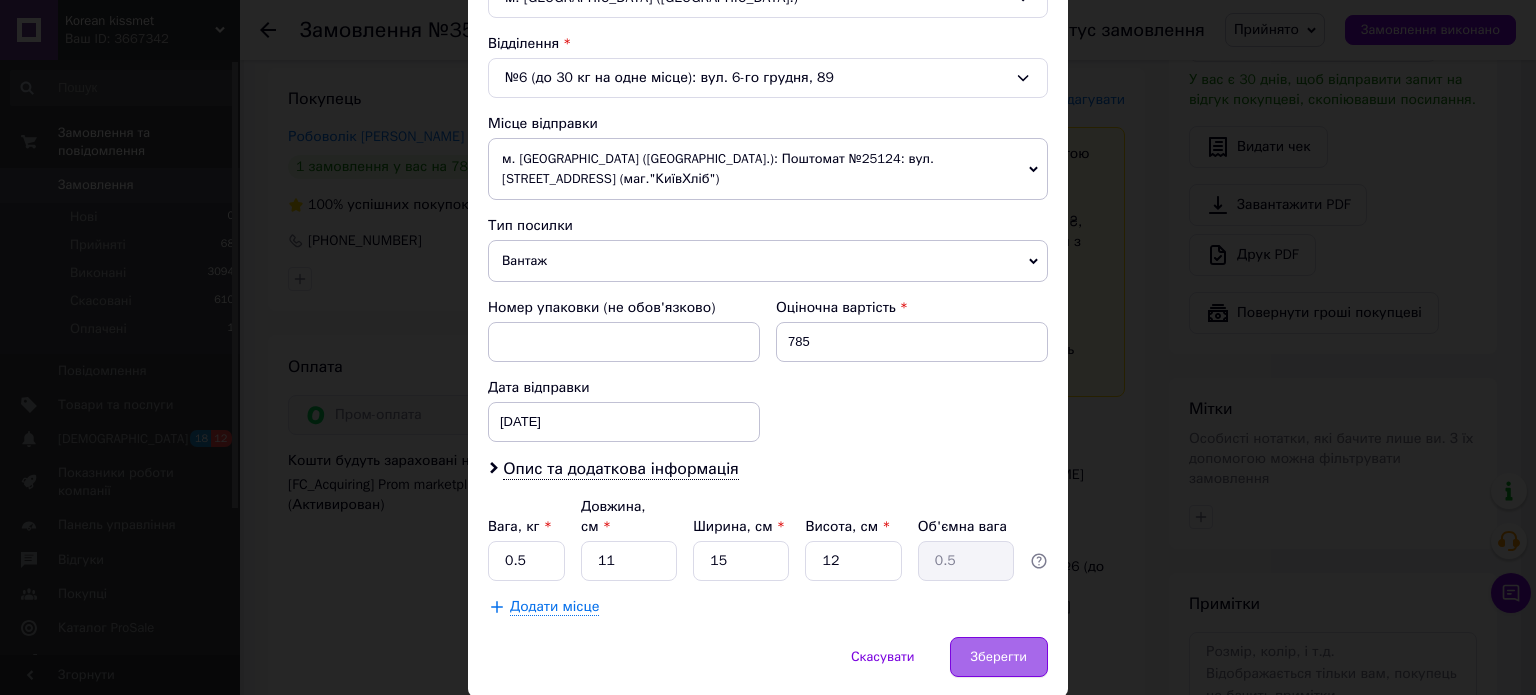 click on "Зберегти" at bounding box center [999, 657] 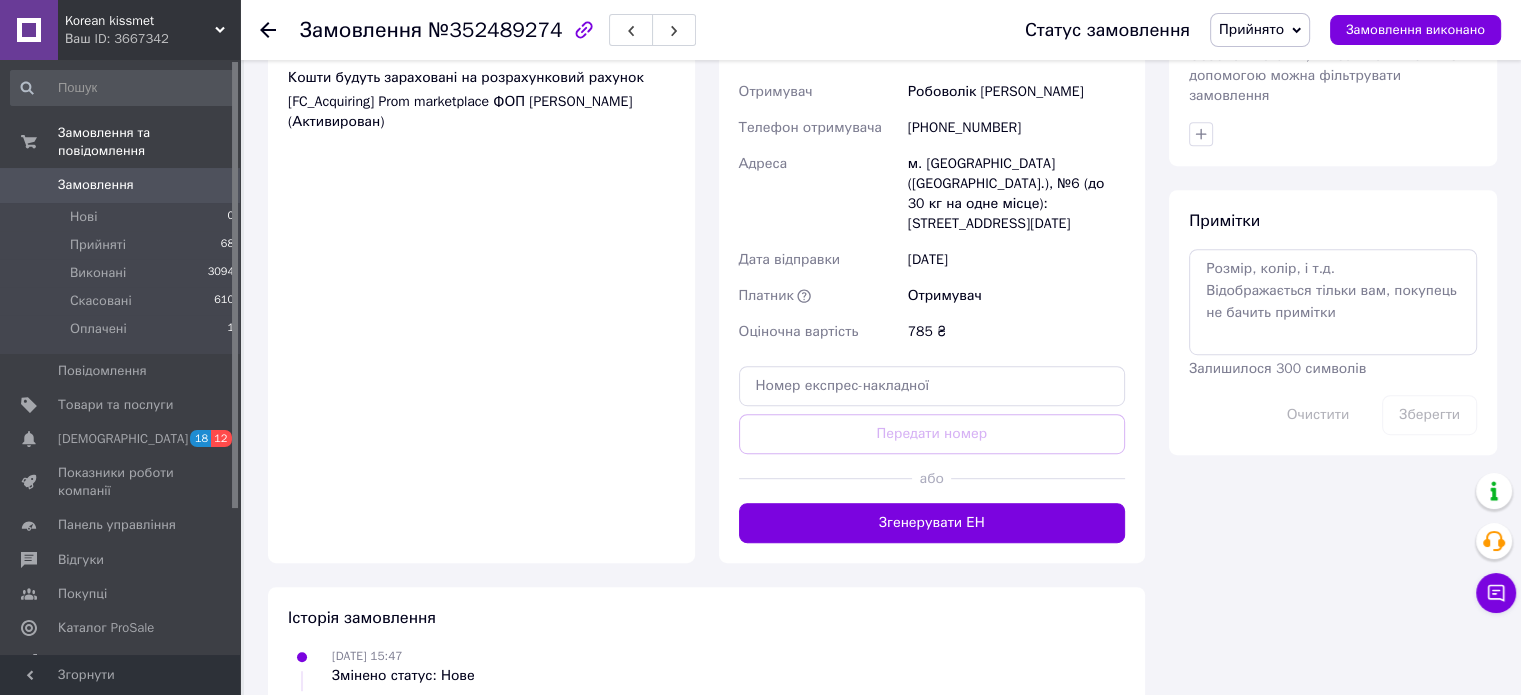 scroll, scrollTop: 1065, scrollLeft: 0, axis: vertical 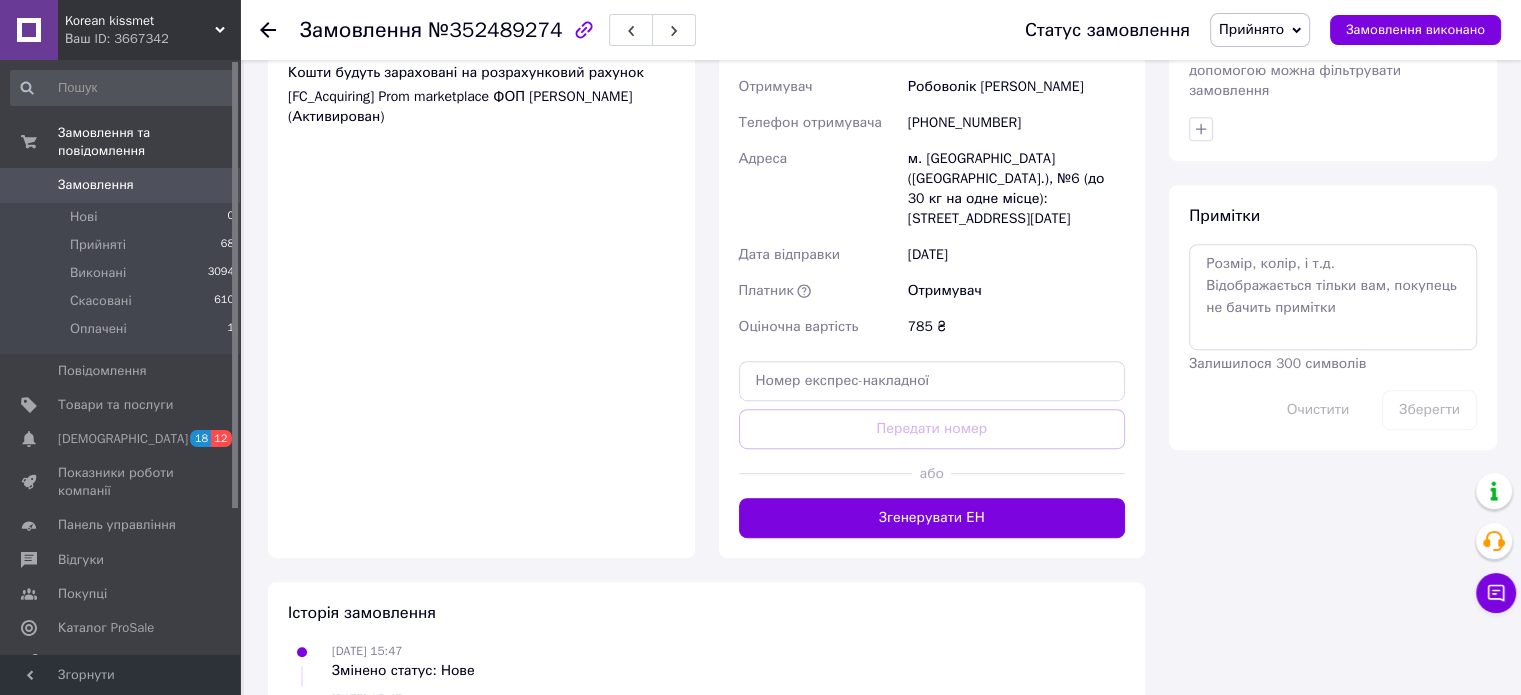 click on "Згенерувати ЕН" at bounding box center (932, 518) 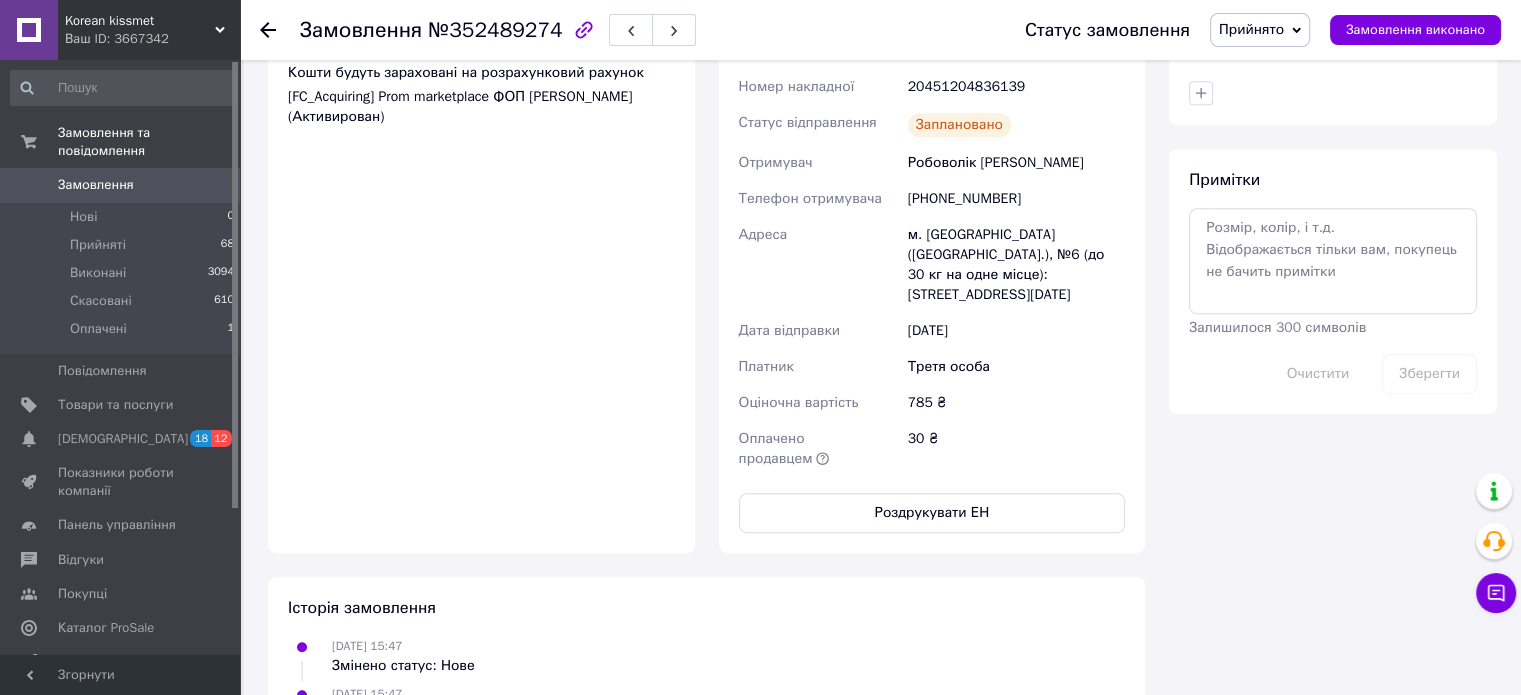 click 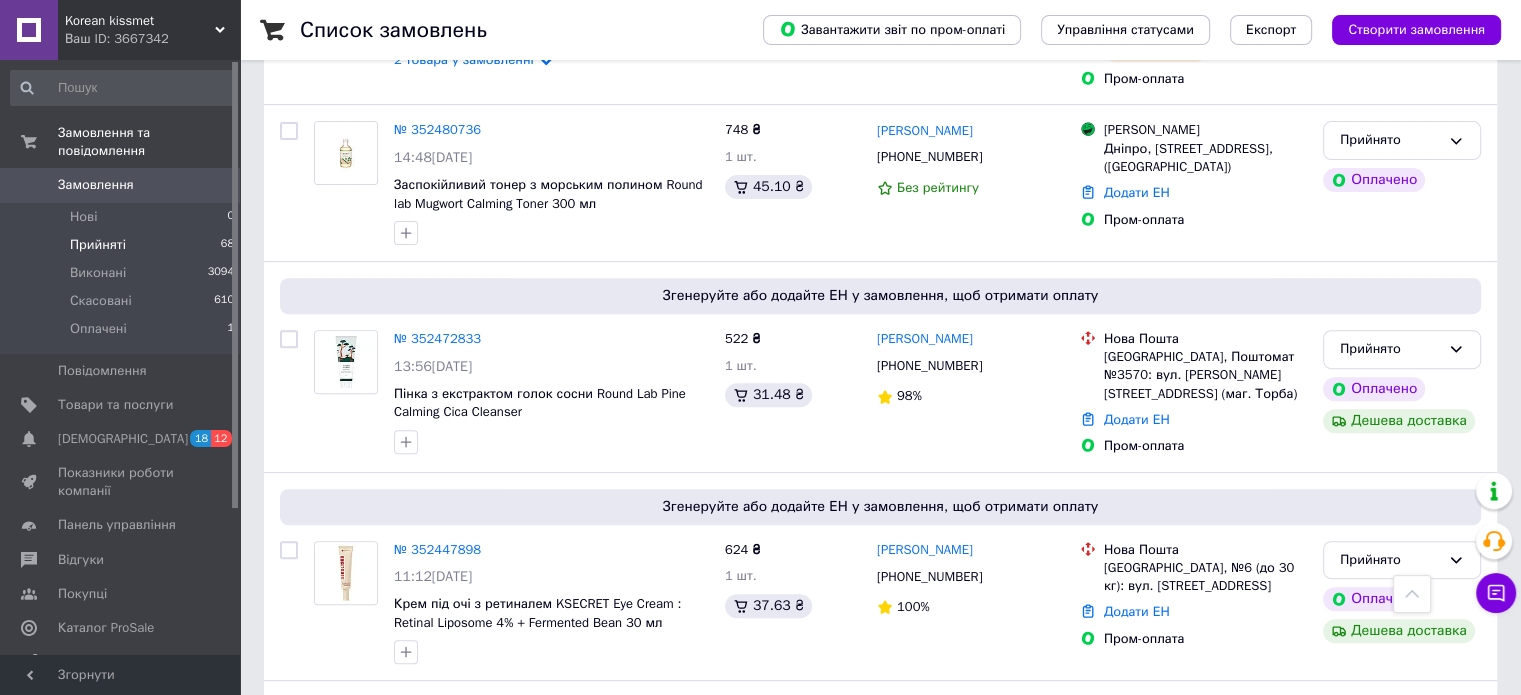 scroll, scrollTop: 680, scrollLeft: 0, axis: vertical 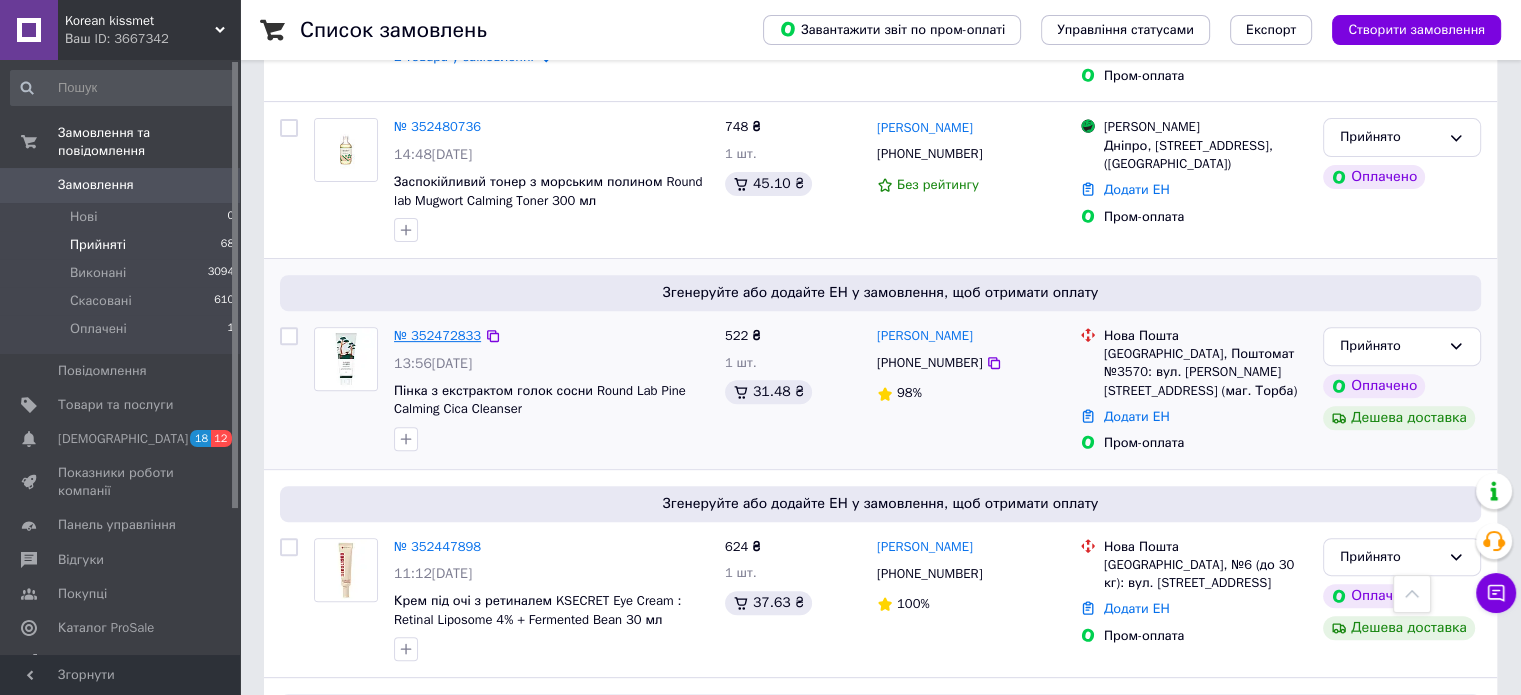 click on "№ 352472833" at bounding box center [437, 335] 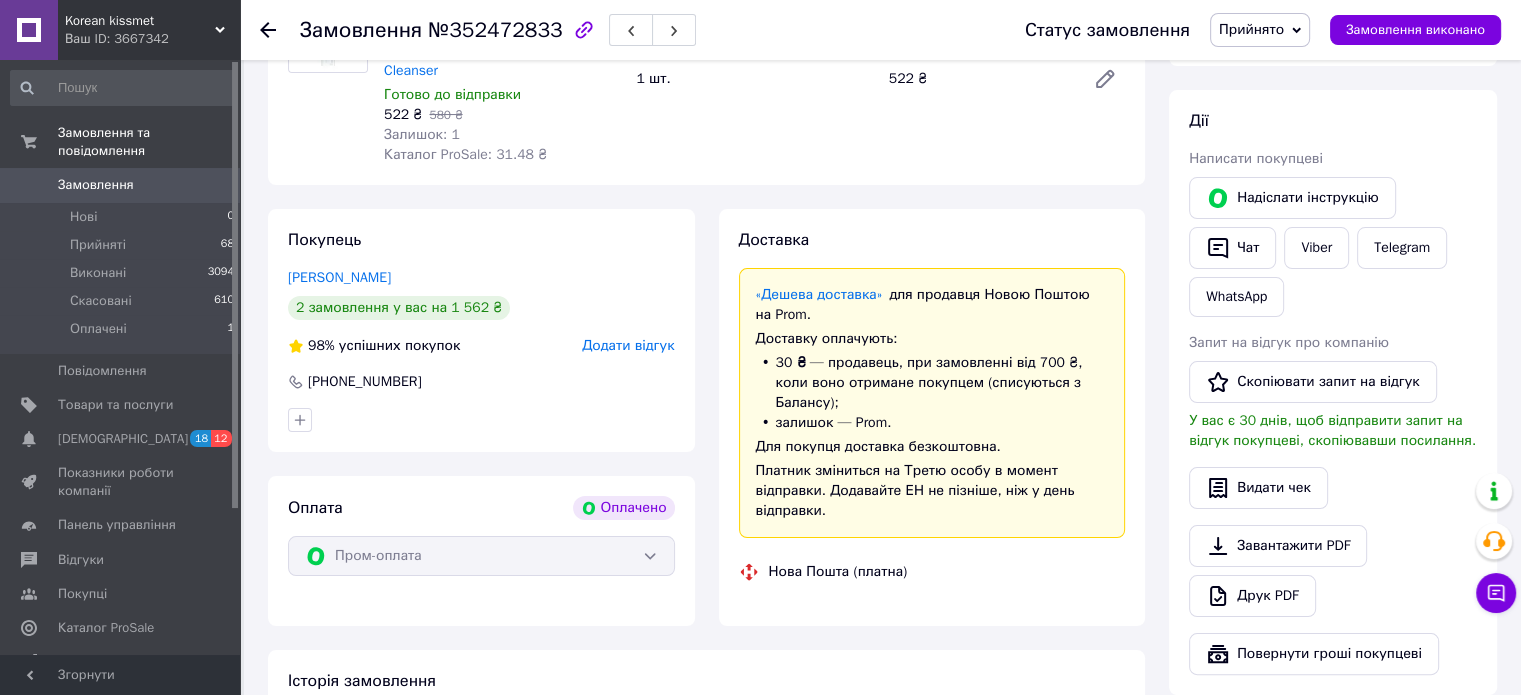 scroll, scrollTop: 680, scrollLeft: 0, axis: vertical 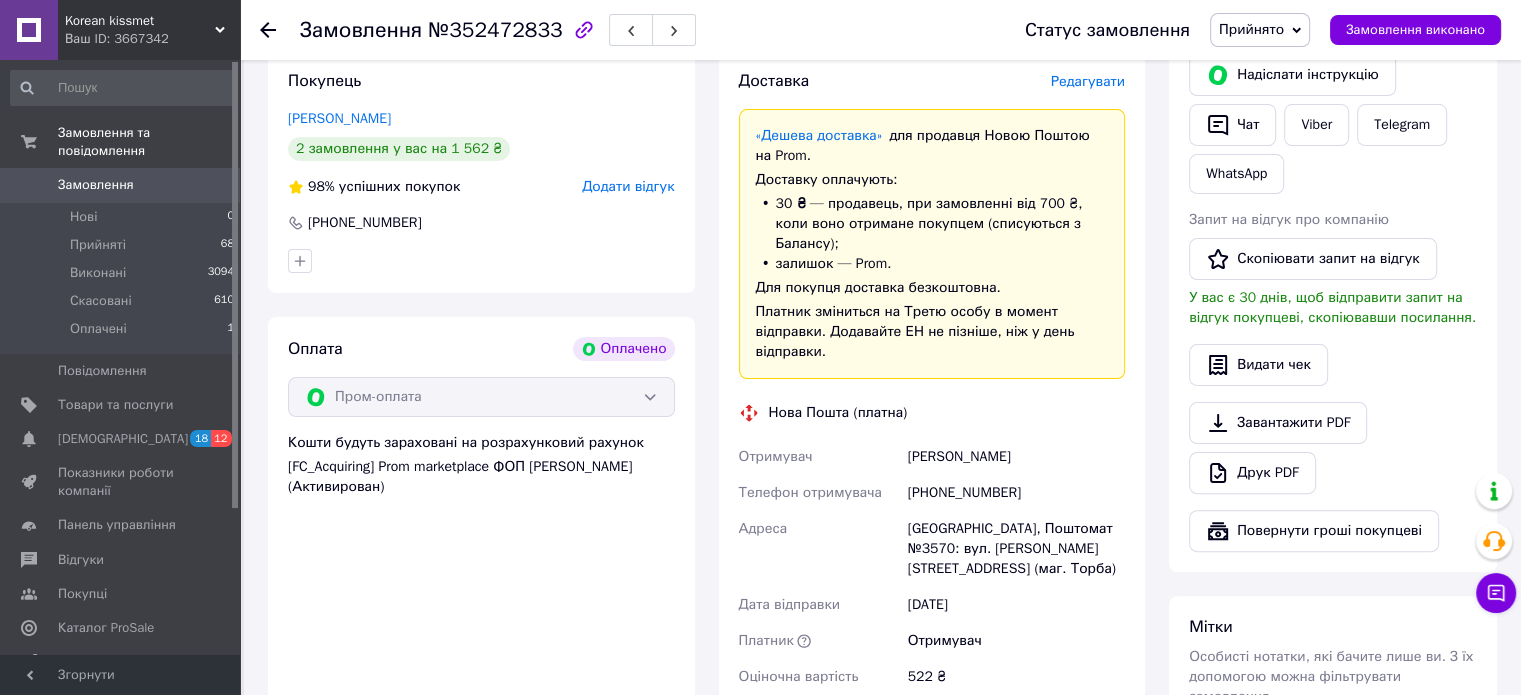 click on "Редагувати" at bounding box center [1088, 81] 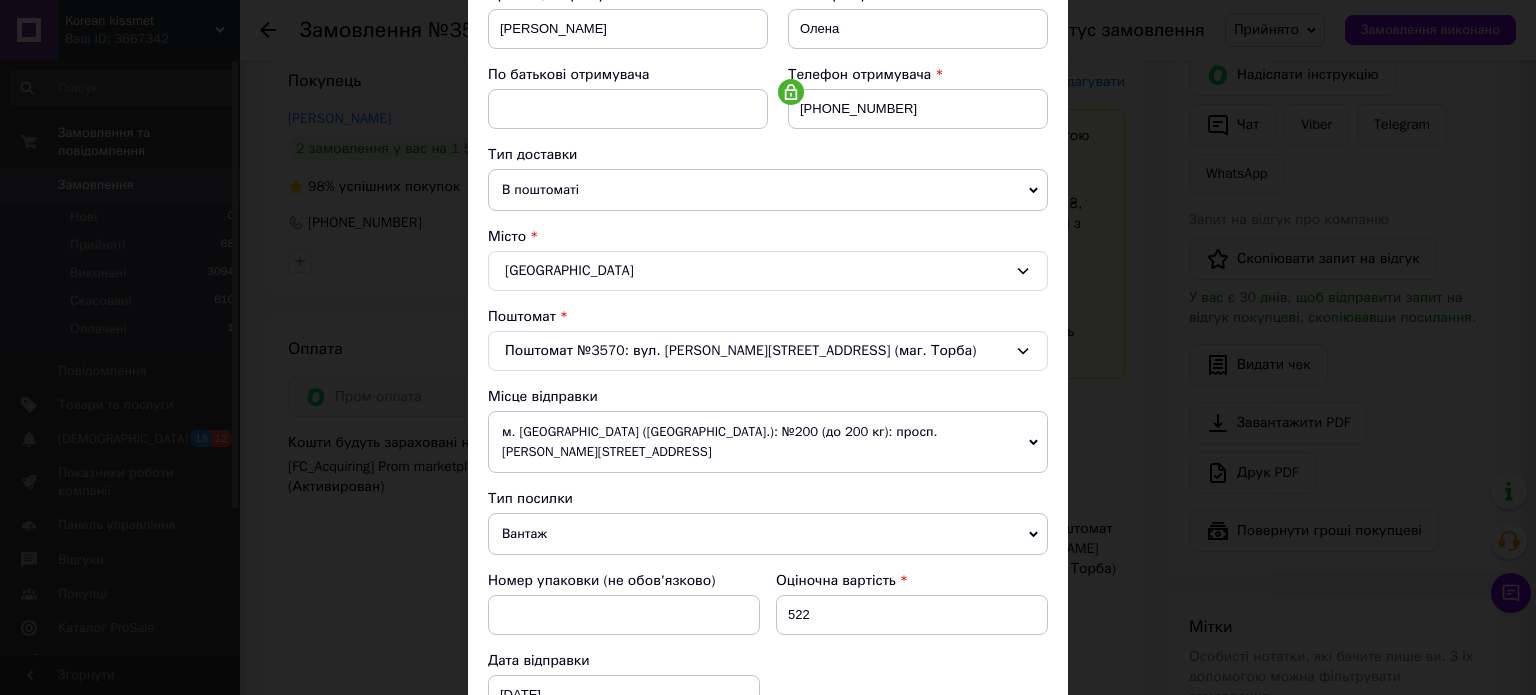 scroll, scrollTop: 389, scrollLeft: 0, axis: vertical 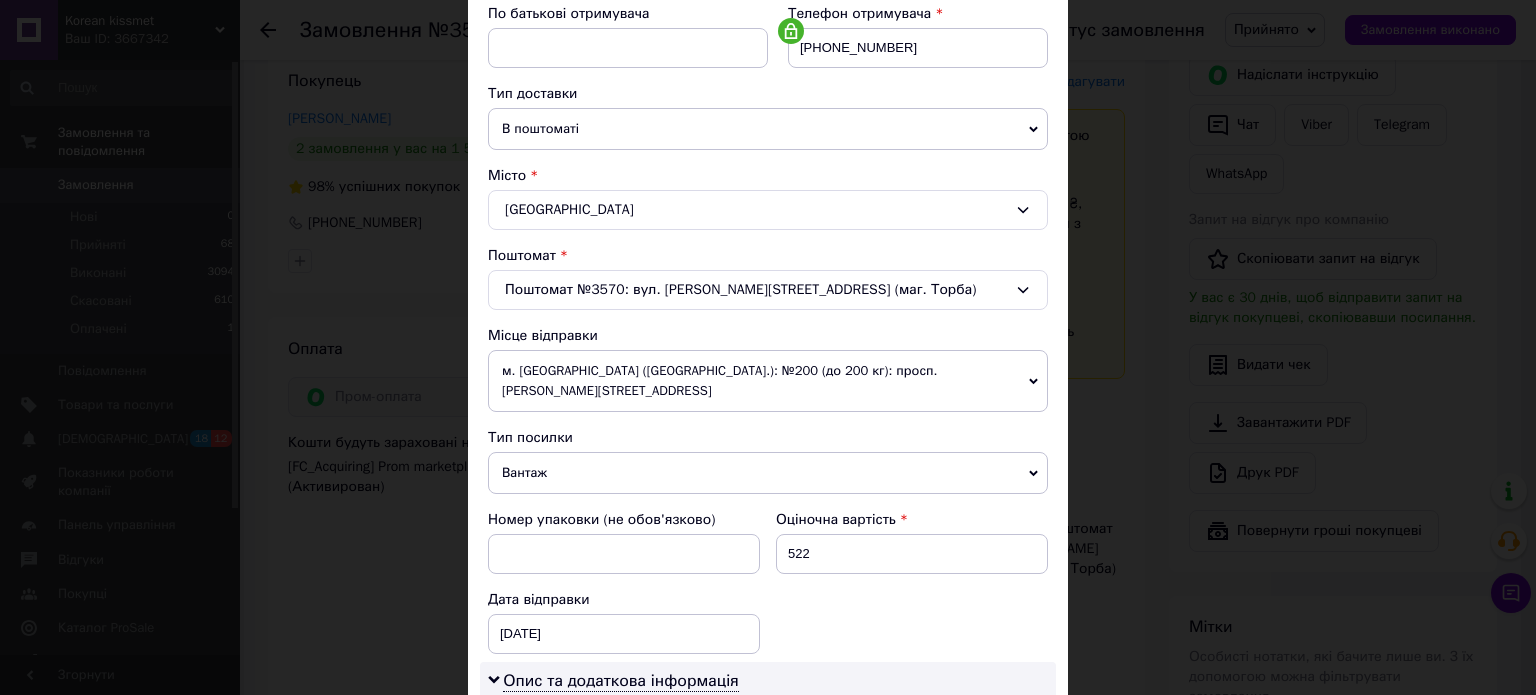 click on "м. [GEOGRAPHIC_DATA] ([GEOGRAPHIC_DATA].): №200 (до 200 кг): просп. [PERSON_NAME][STREET_ADDRESS]" at bounding box center (768, 381) 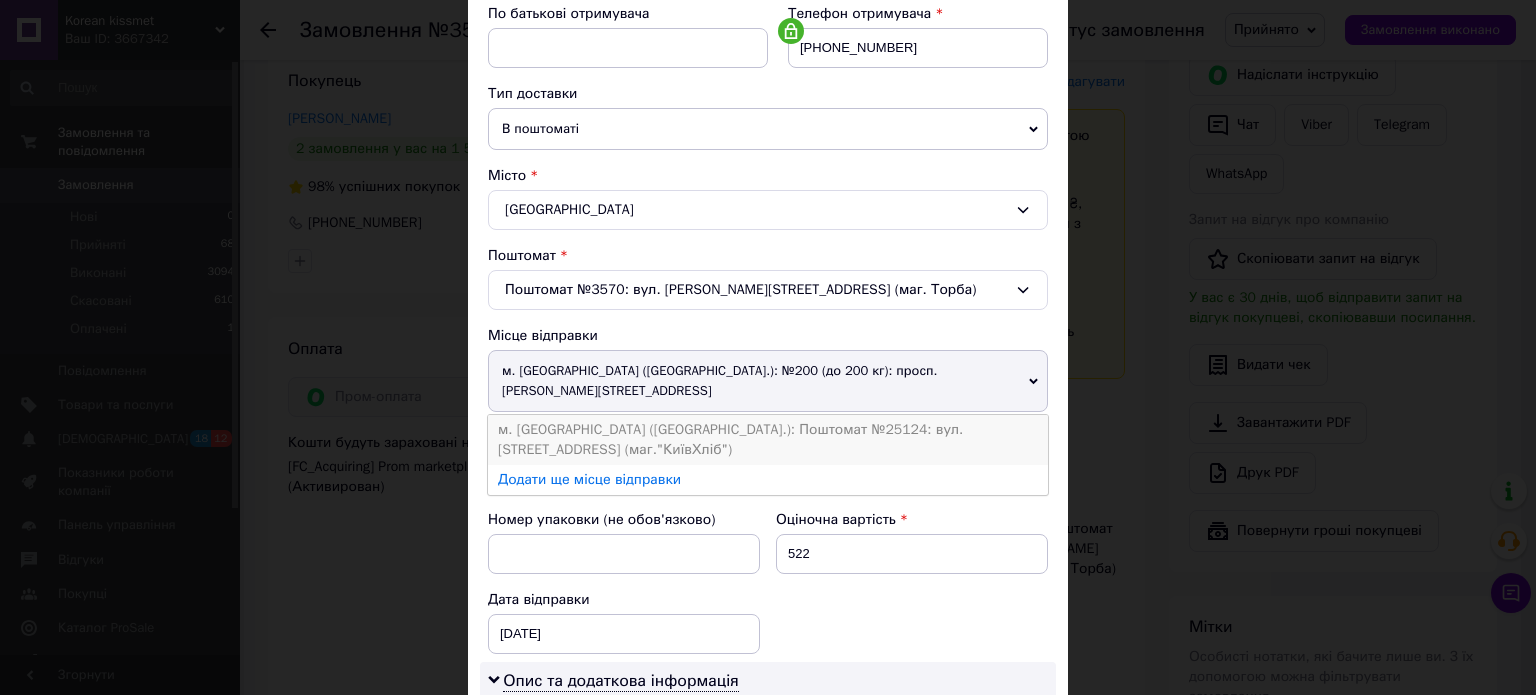 click on "м. [GEOGRAPHIC_DATA] ([GEOGRAPHIC_DATA].): Поштомат №25124: вул. [STREET_ADDRESS] (маг."КиївХліб")" at bounding box center [768, 440] 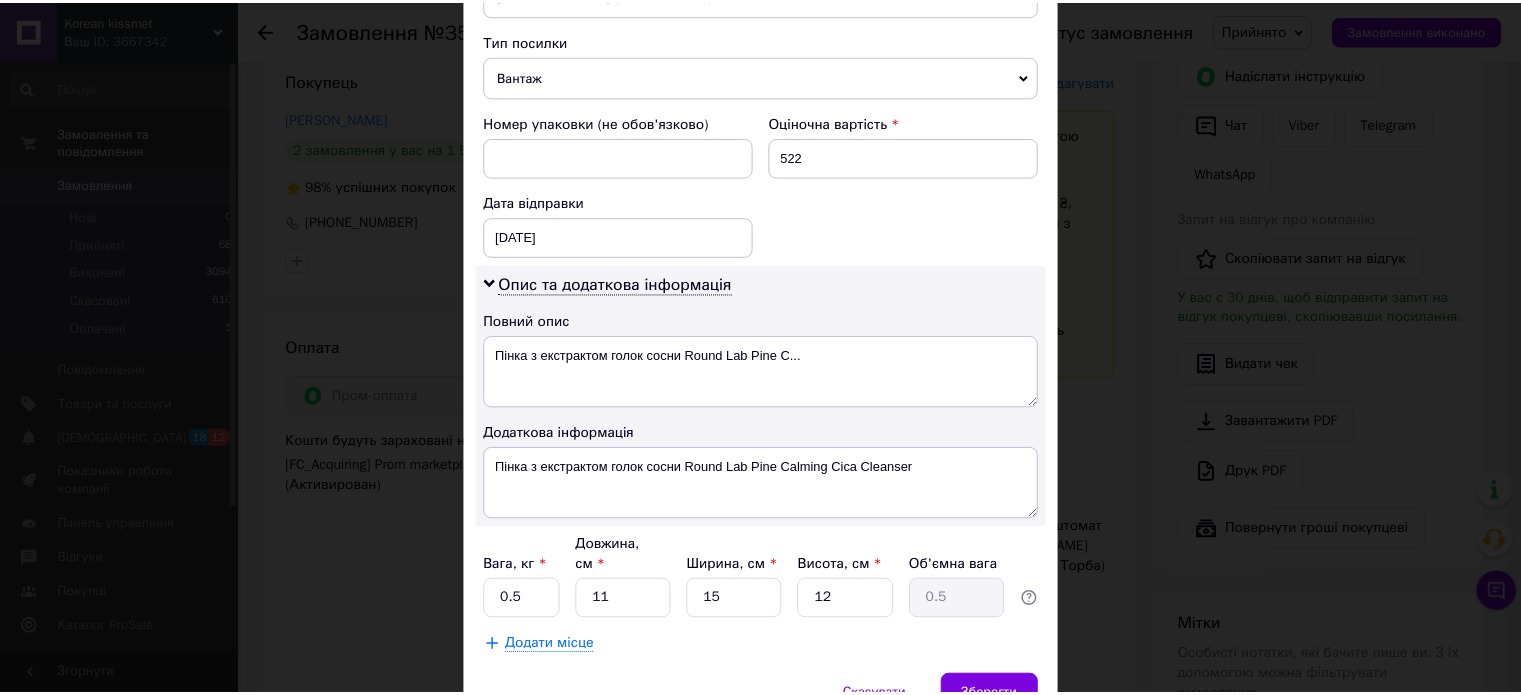 scroll, scrollTop: 814, scrollLeft: 0, axis: vertical 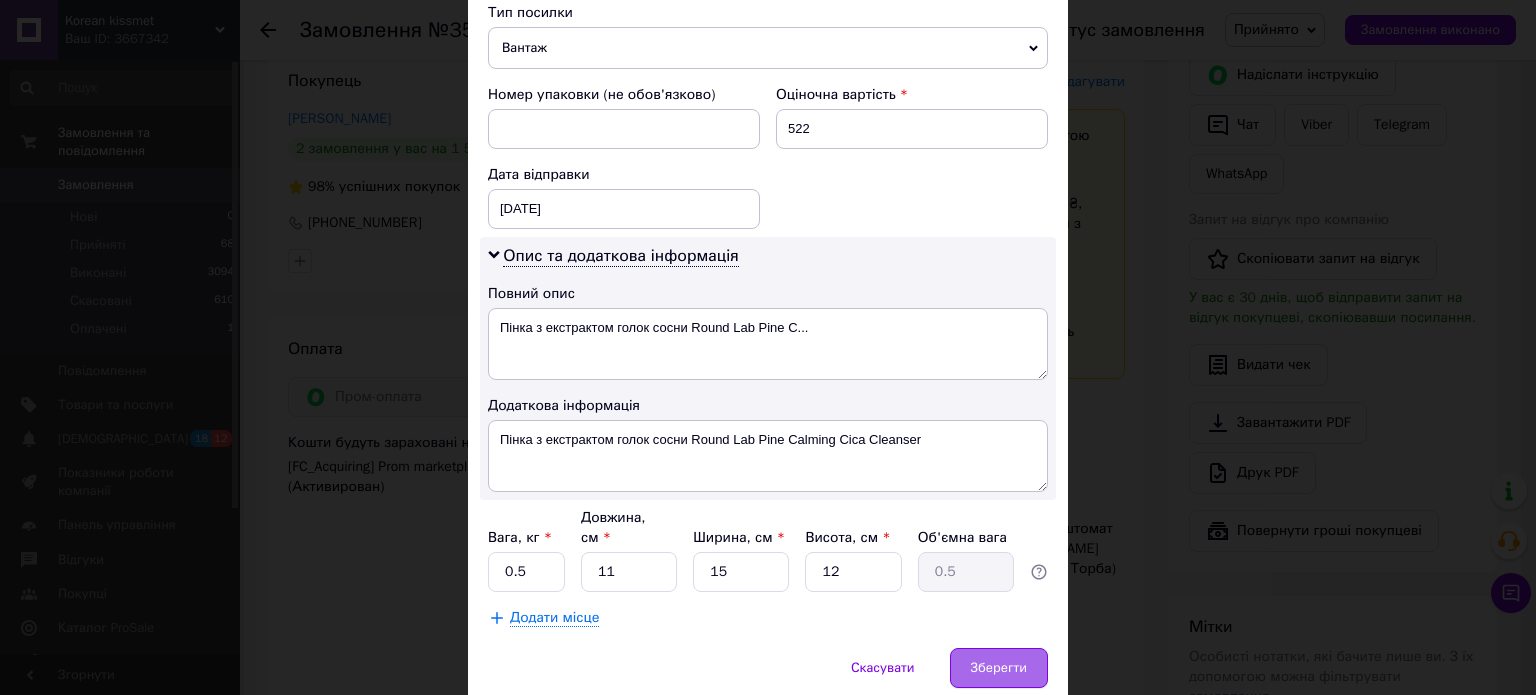 click on "Зберегти" at bounding box center [999, 668] 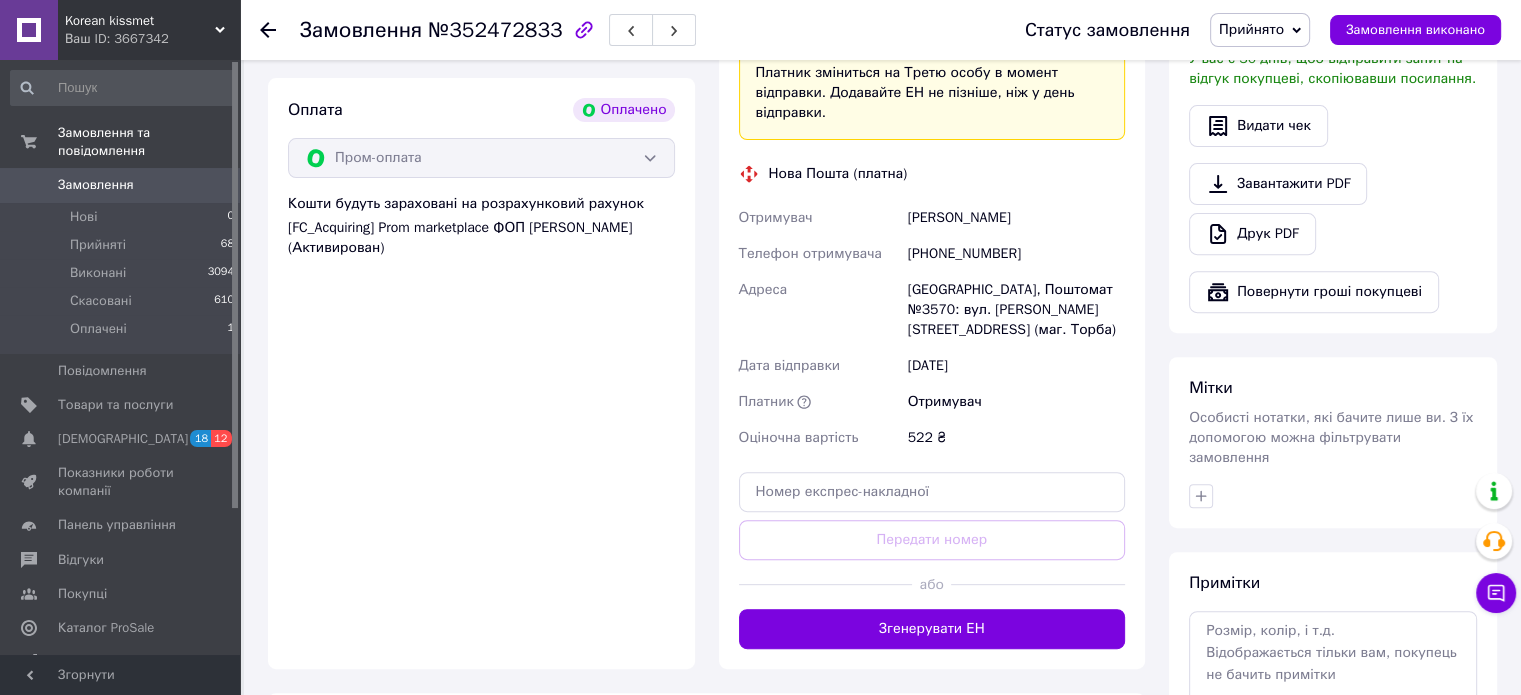 scroll, scrollTop: 704, scrollLeft: 0, axis: vertical 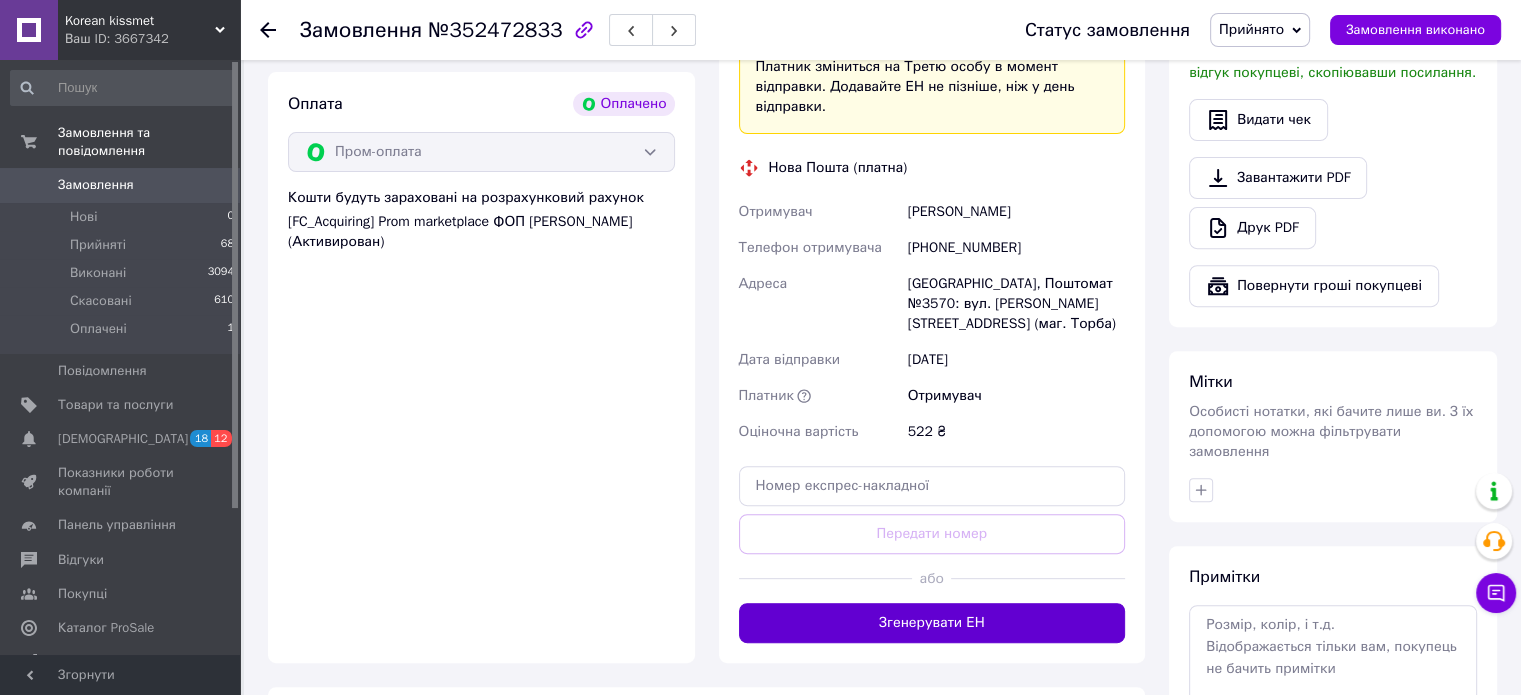 click on "Згенерувати ЕН" at bounding box center (932, 623) 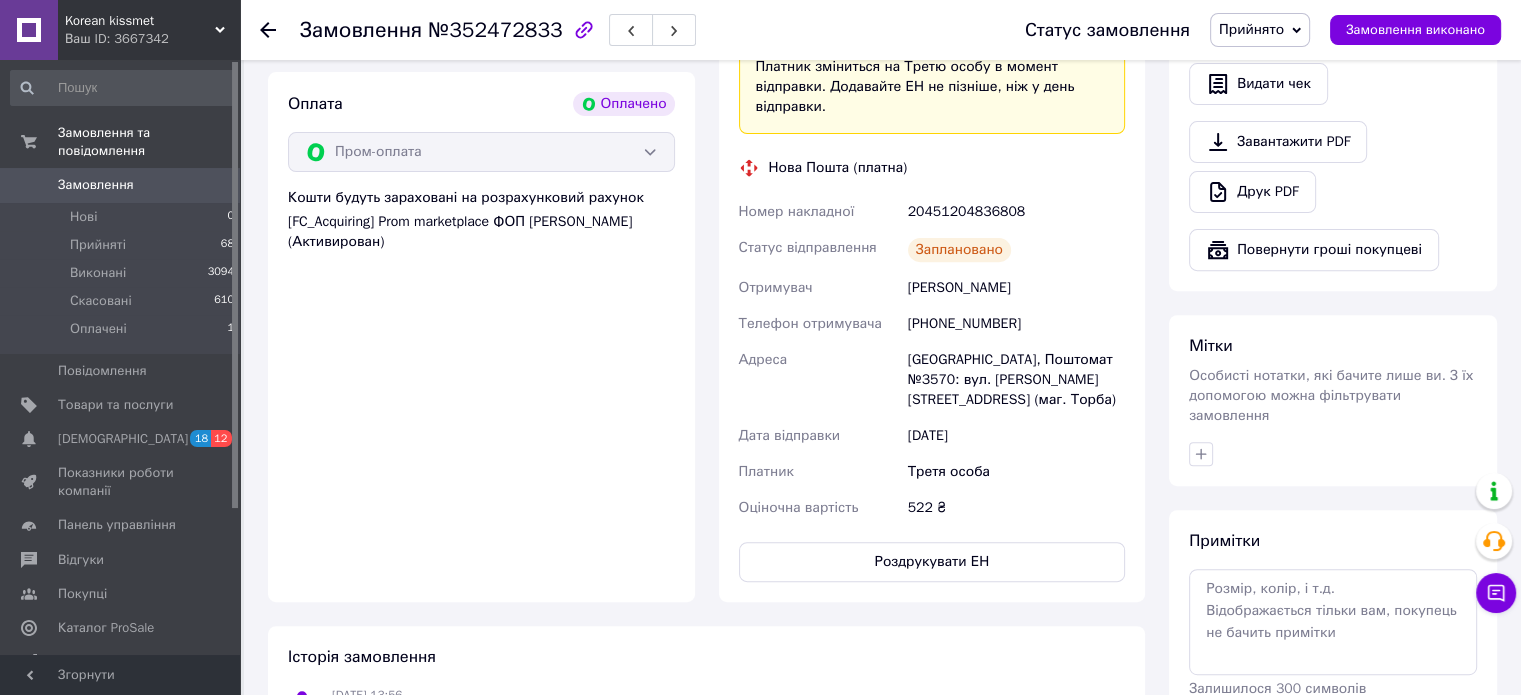 click 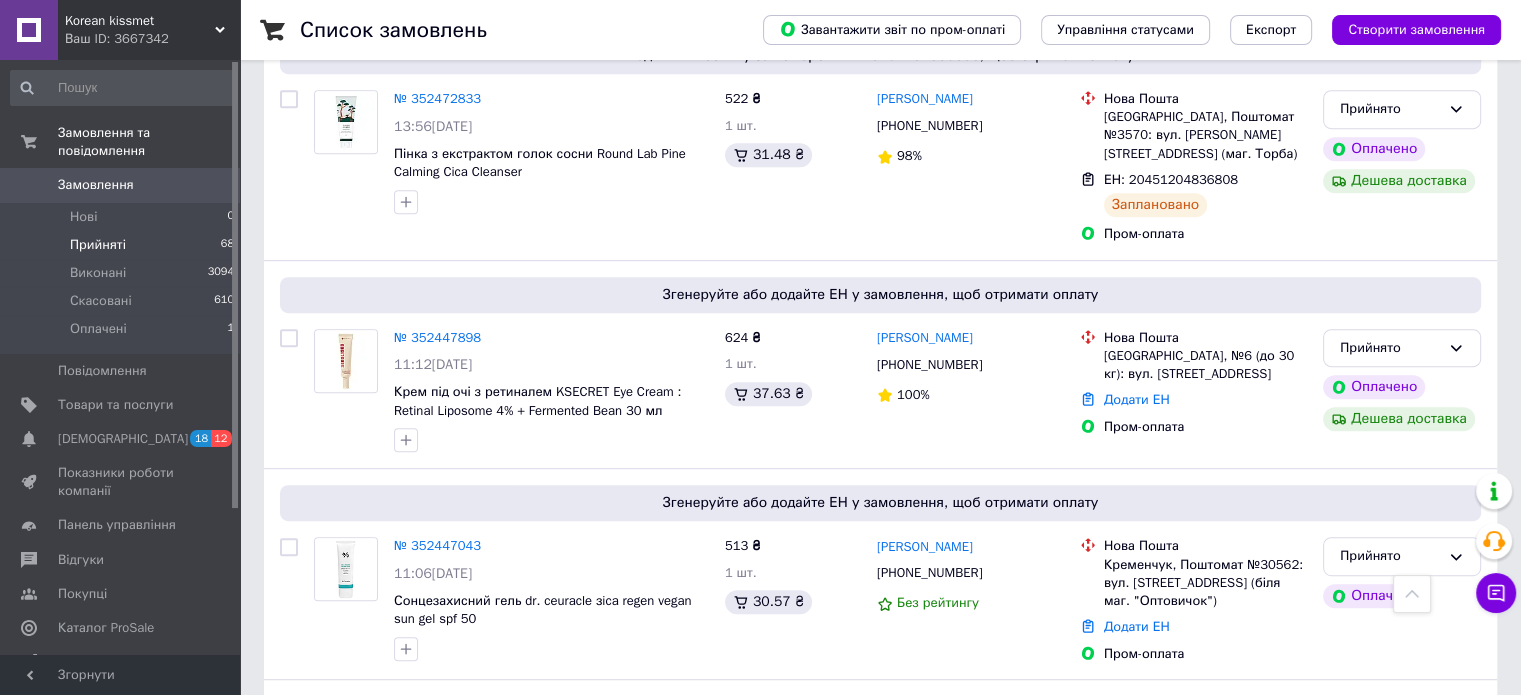 scroll, scrollTop: 920, scrollLeft: 0, axis: vertical 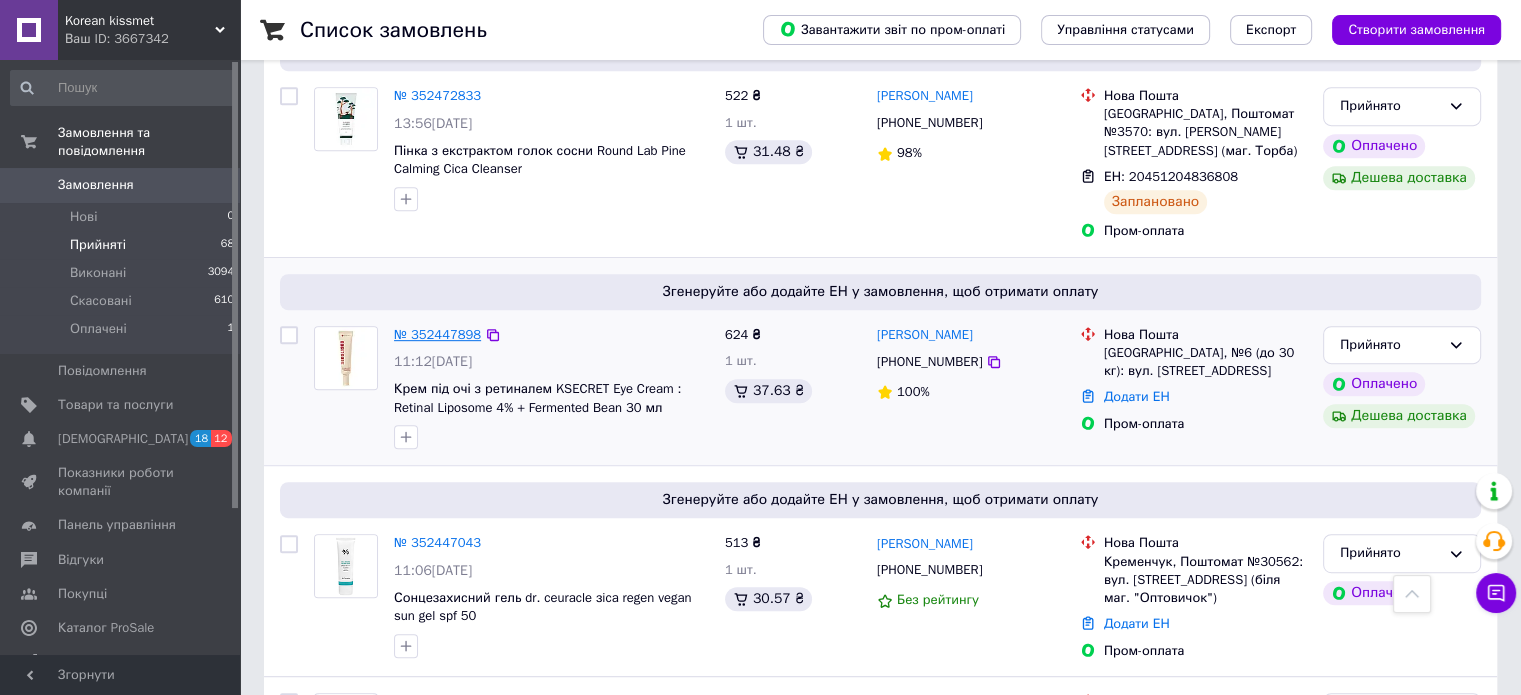 click on "№ 352447898" at bounding box center (437, 334) 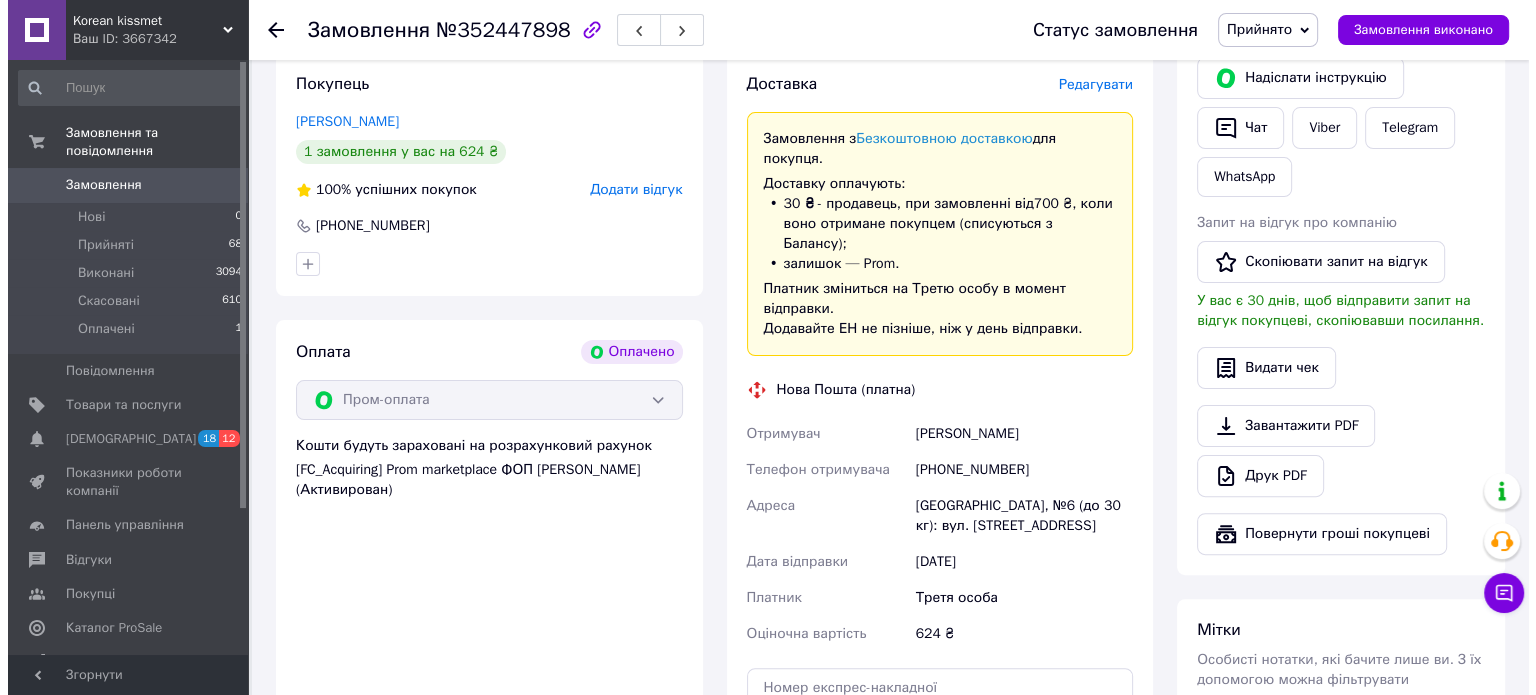 scroll, scrollTop: 419, scrollLeft: 0, axis: vertical 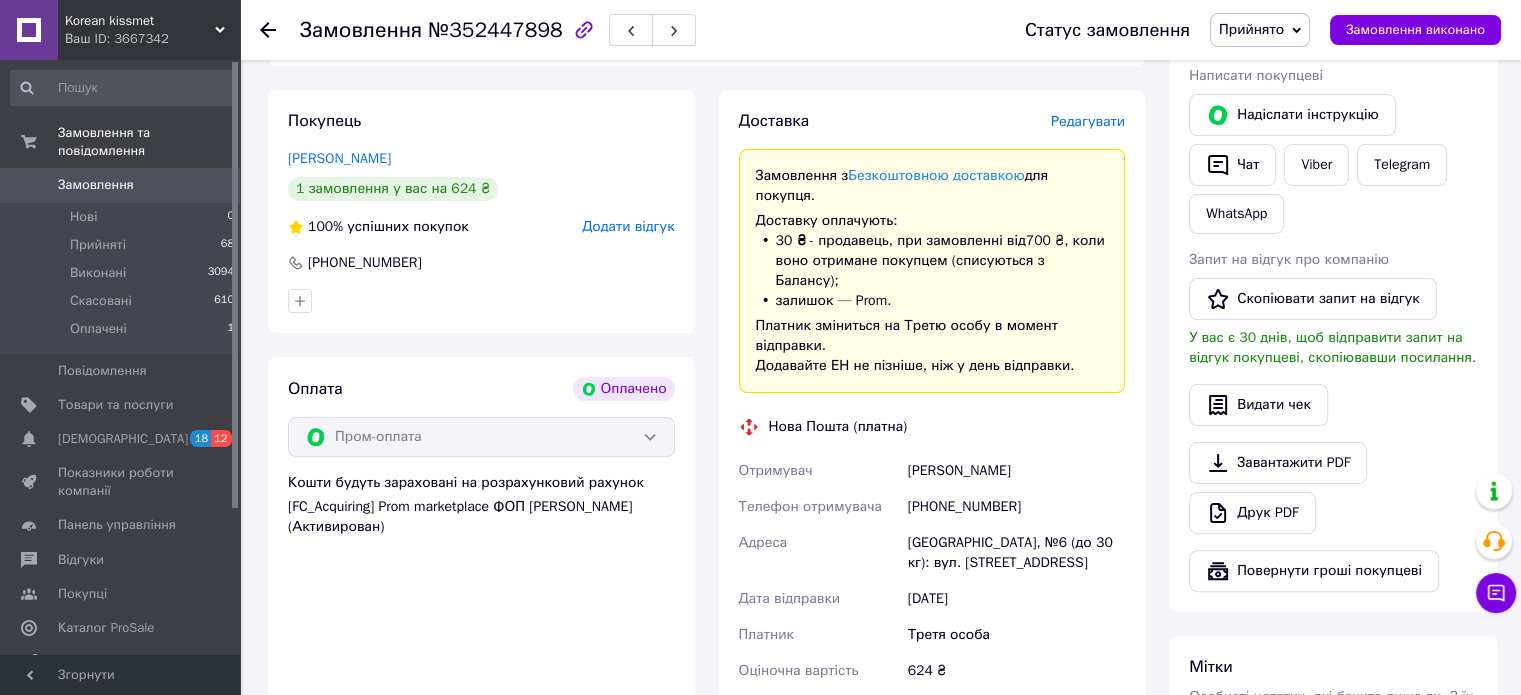 click on "Редагувати" at bounding box center [1088, 121] 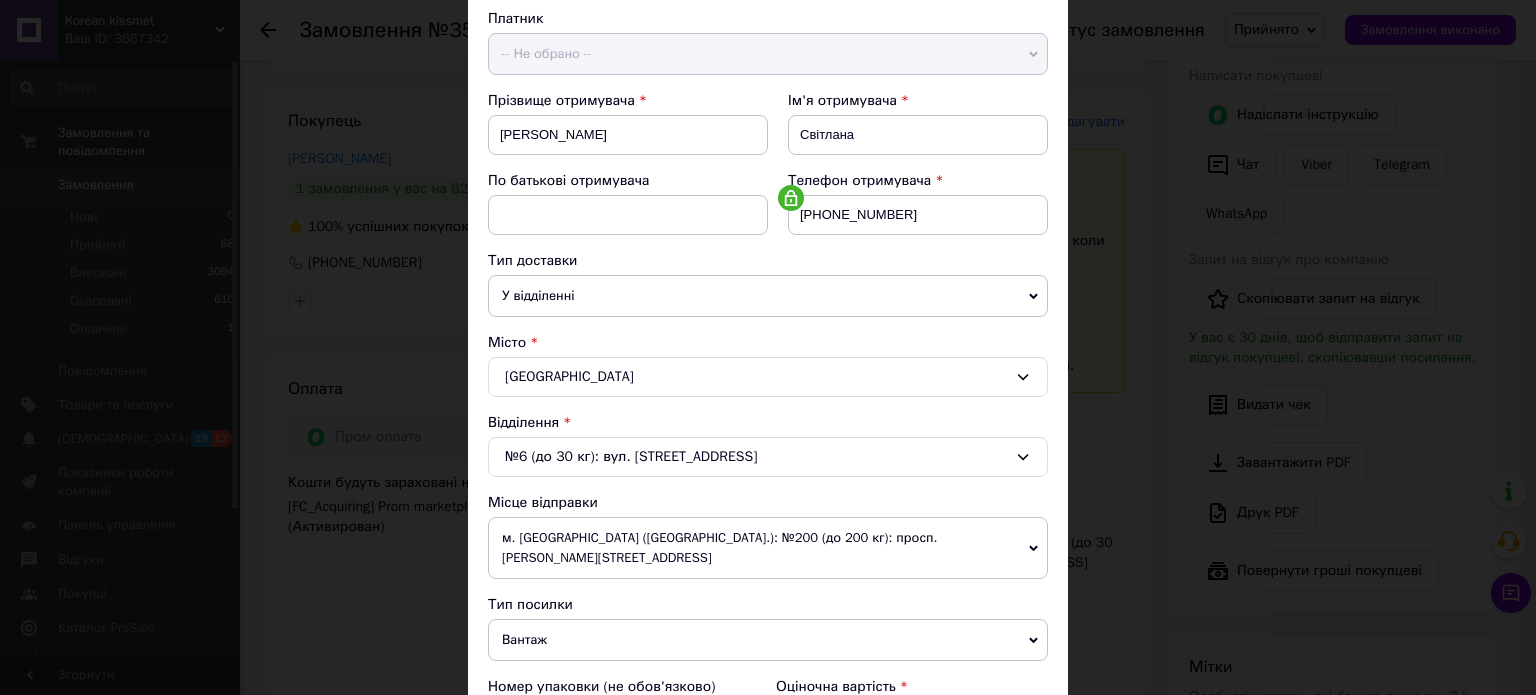 scroll, scrollTop: 220, scrollLeft: 0, axis: vertical 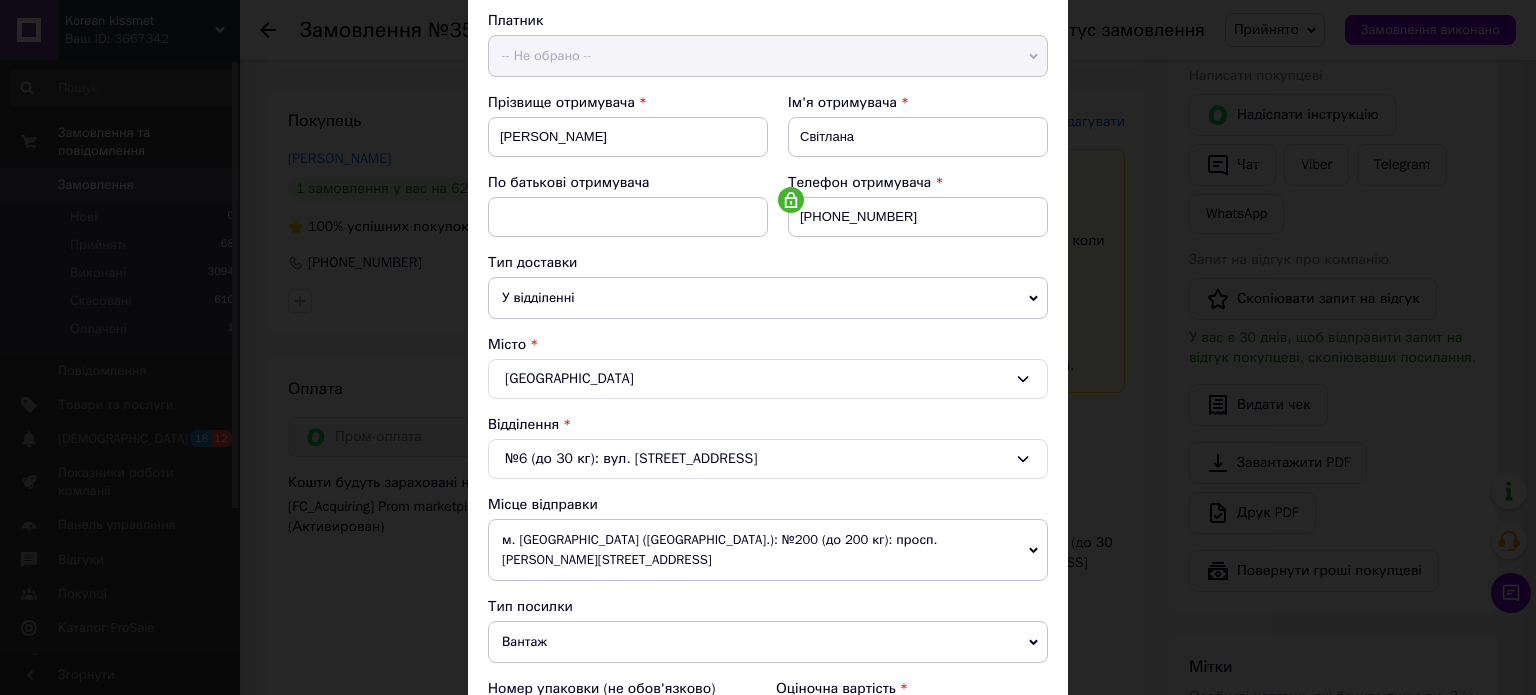 click on "м. [GEOGRAPHIC_DATA] ([GEOGRAPHIC_DATA].): №200 (до 200 кг): просп. [PERSON_NAME][STREET_ADDRESS]" at bounding box center (768, 550) 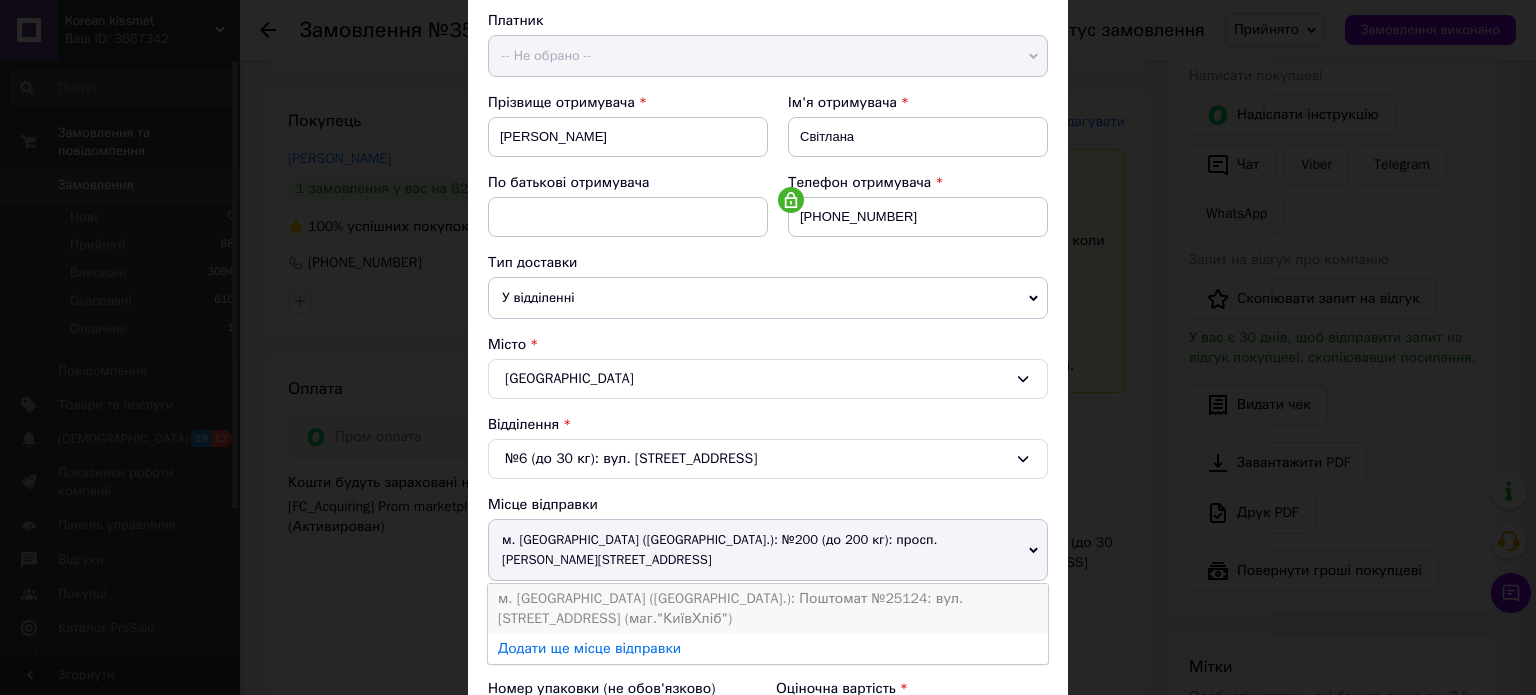 click on "м. [GEOGRAPHIC_DATA] ([GEOGRAPHIC_DATA].): Поштомат №25124: вул. [STREET_ADDRESS] (маг."КиївХліб")" at bounding box center (768, 609) 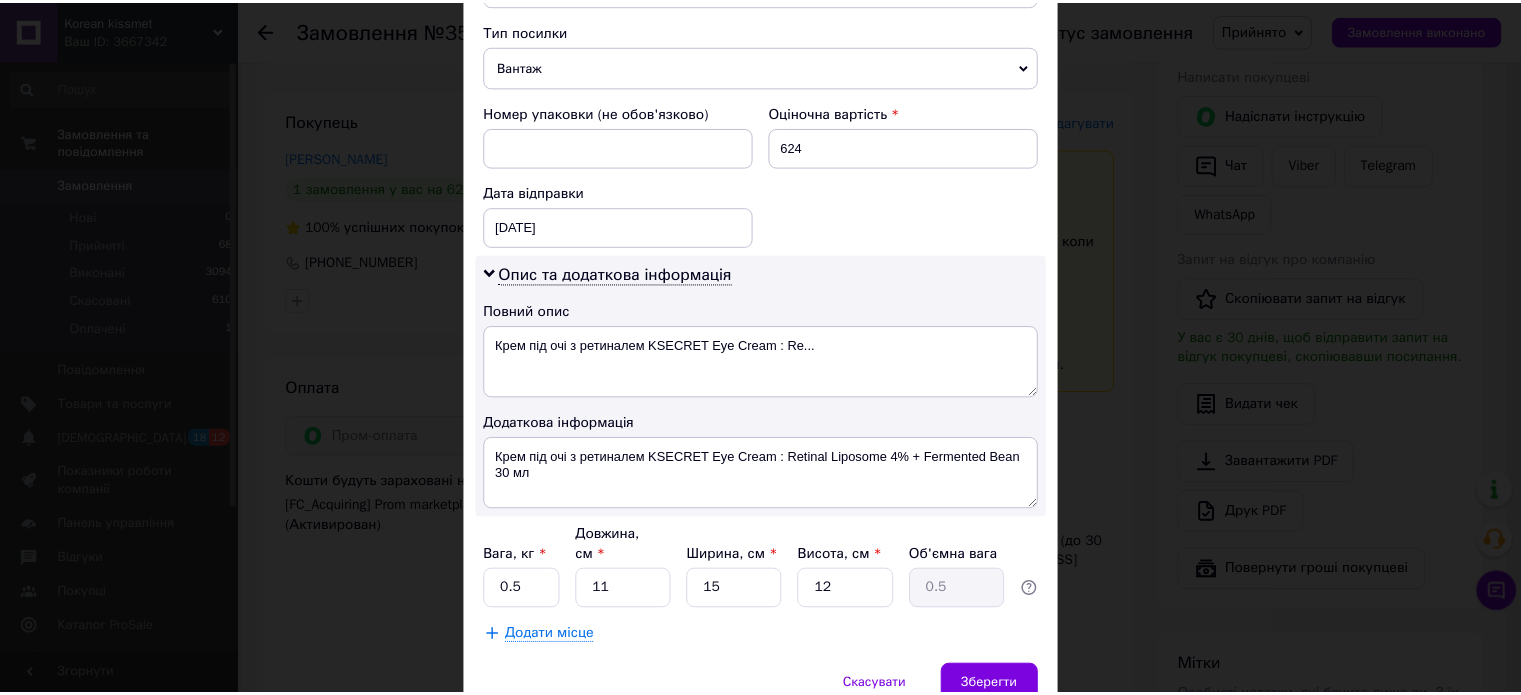 scroll, scrollTop: 806, scrollLeft: 0, axis: vertical 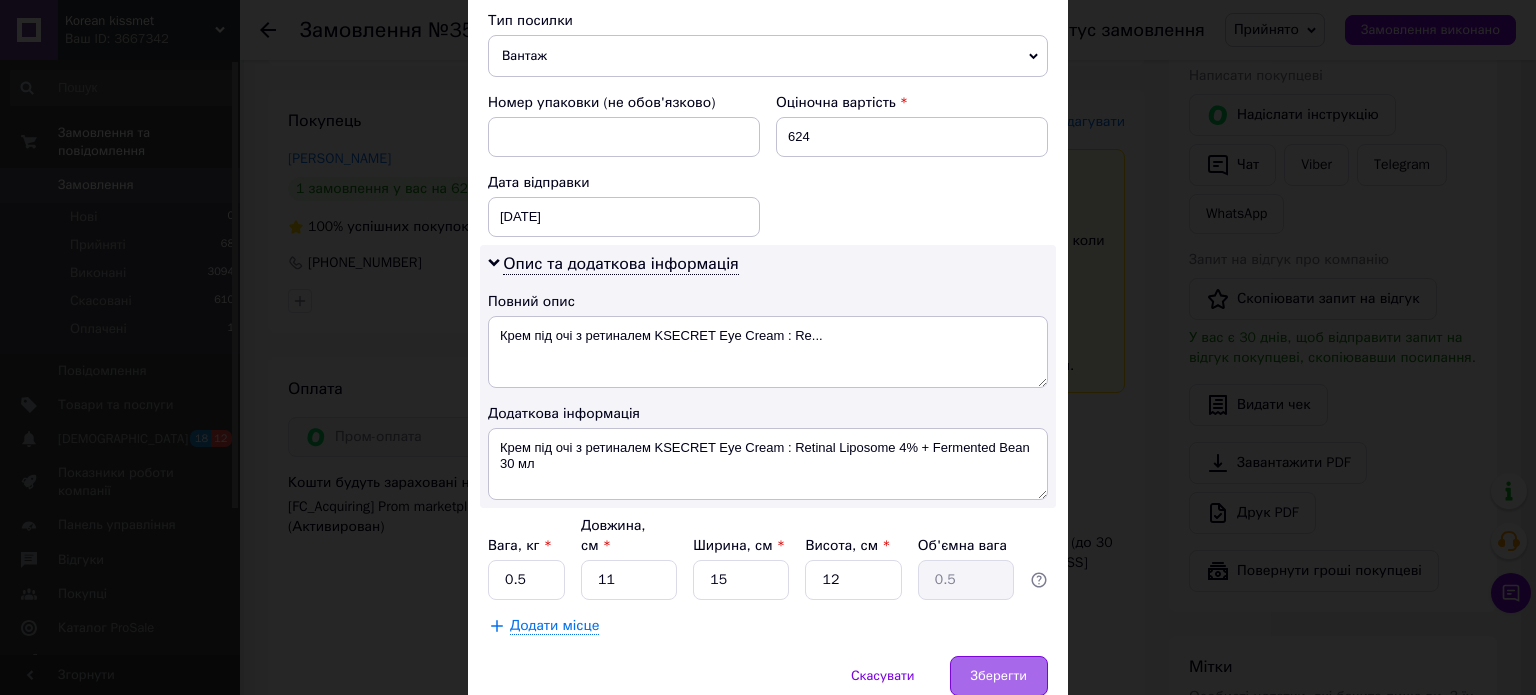 click on "Зберегти" at bounding box center (999, 676) 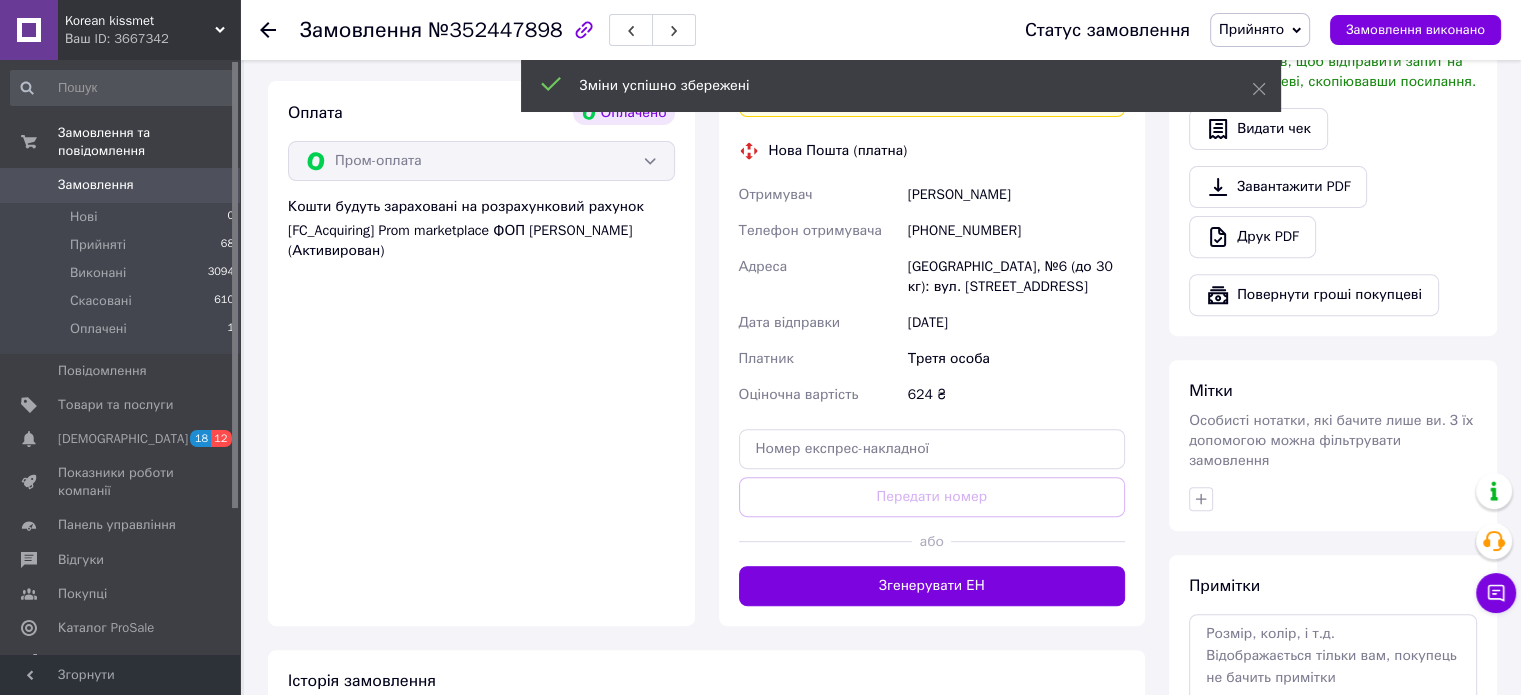 scroll, scrollTop: 696, scrollLeft: 0, axis: vertical 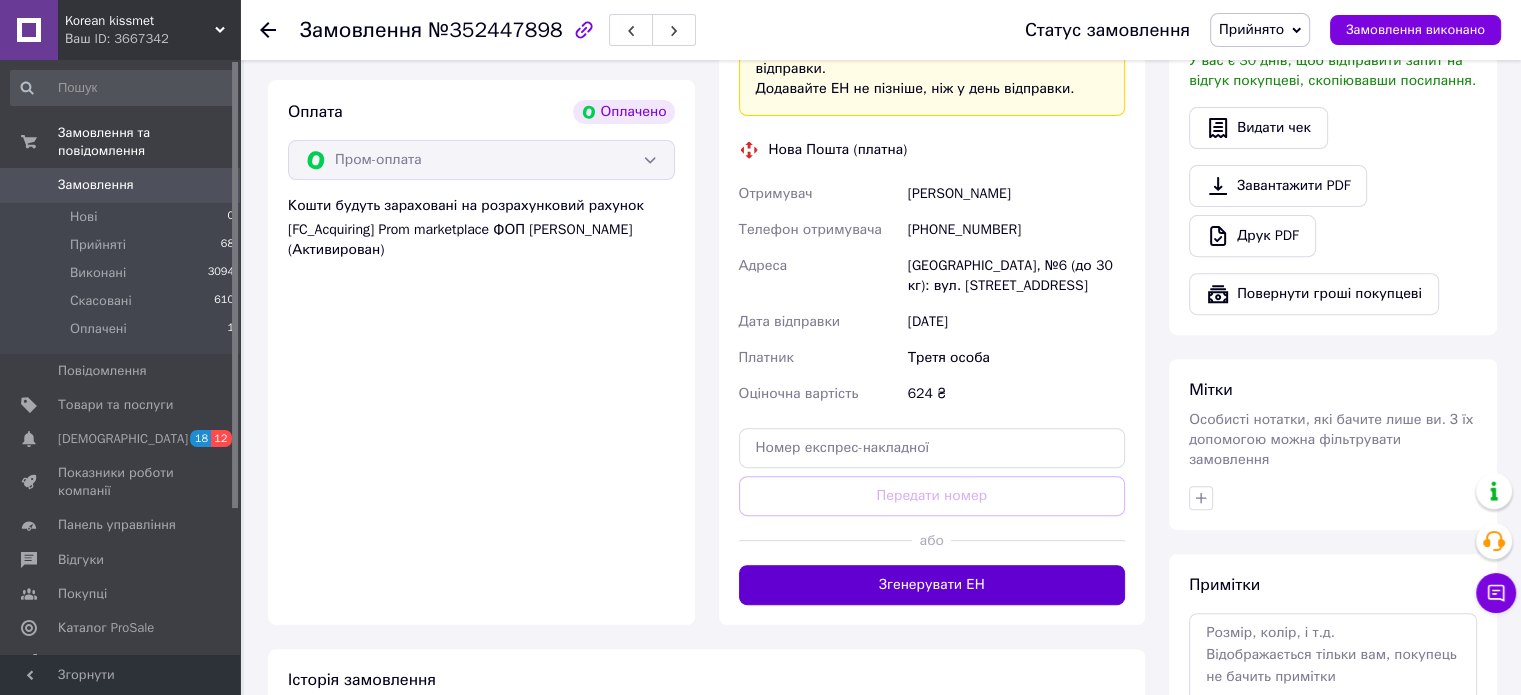 click on "Згенерувати ЕН" at bounding box center [932, 585] 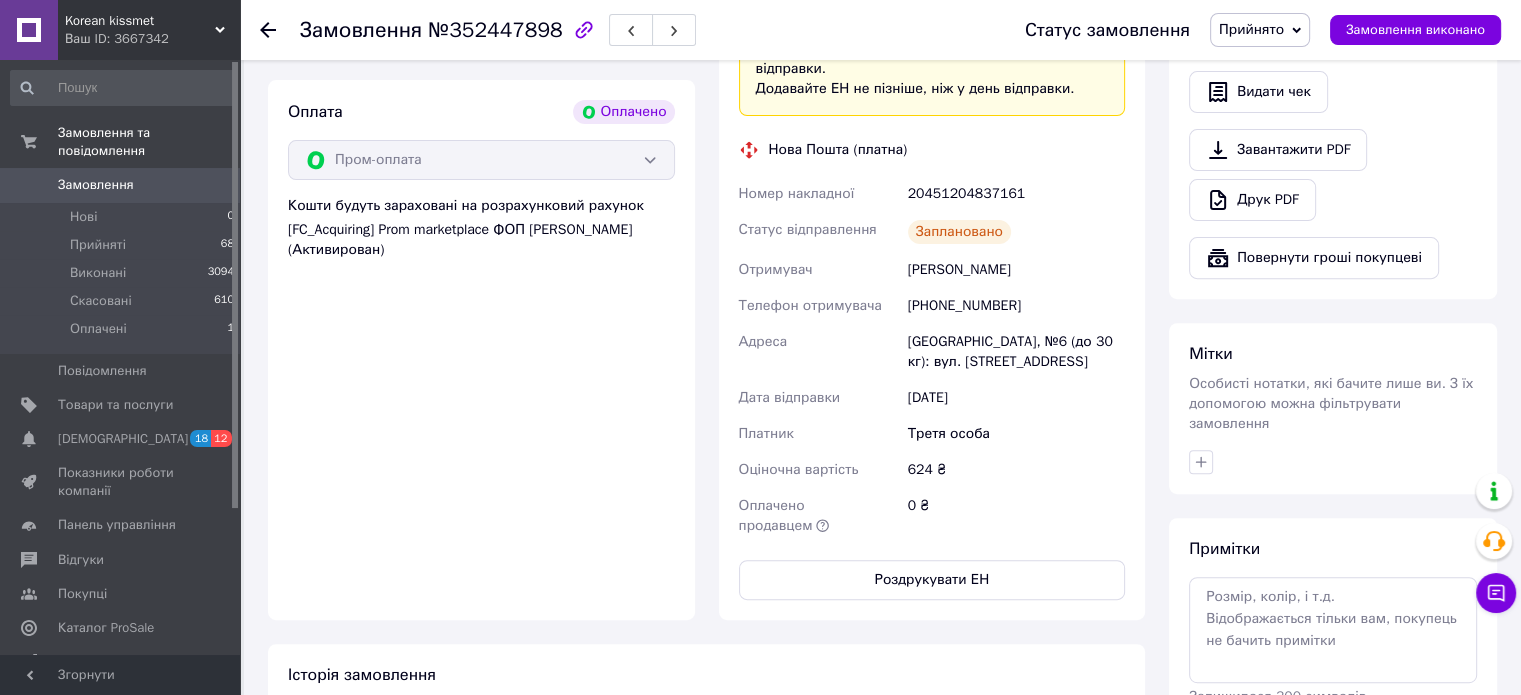 click 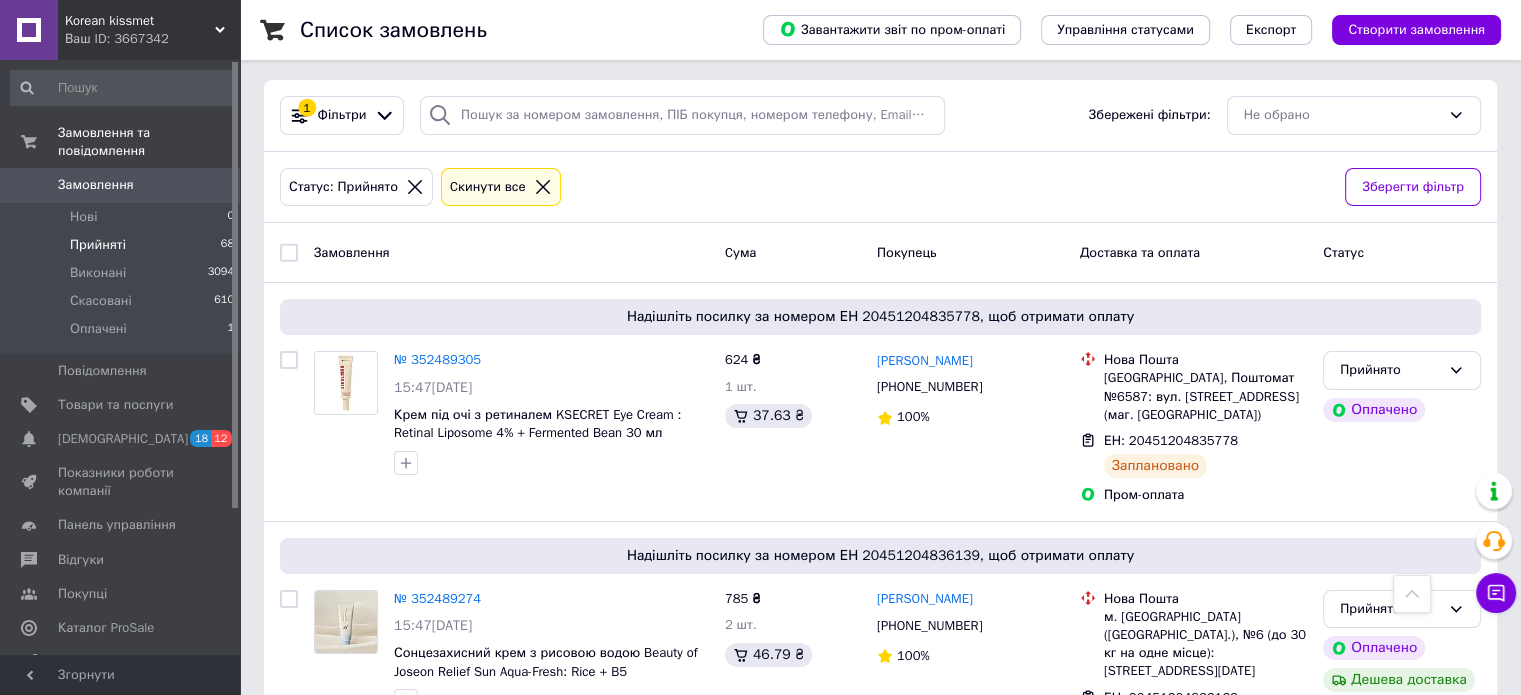 scroll, scrollTop: 0, scrollLeft: 0, axis: both 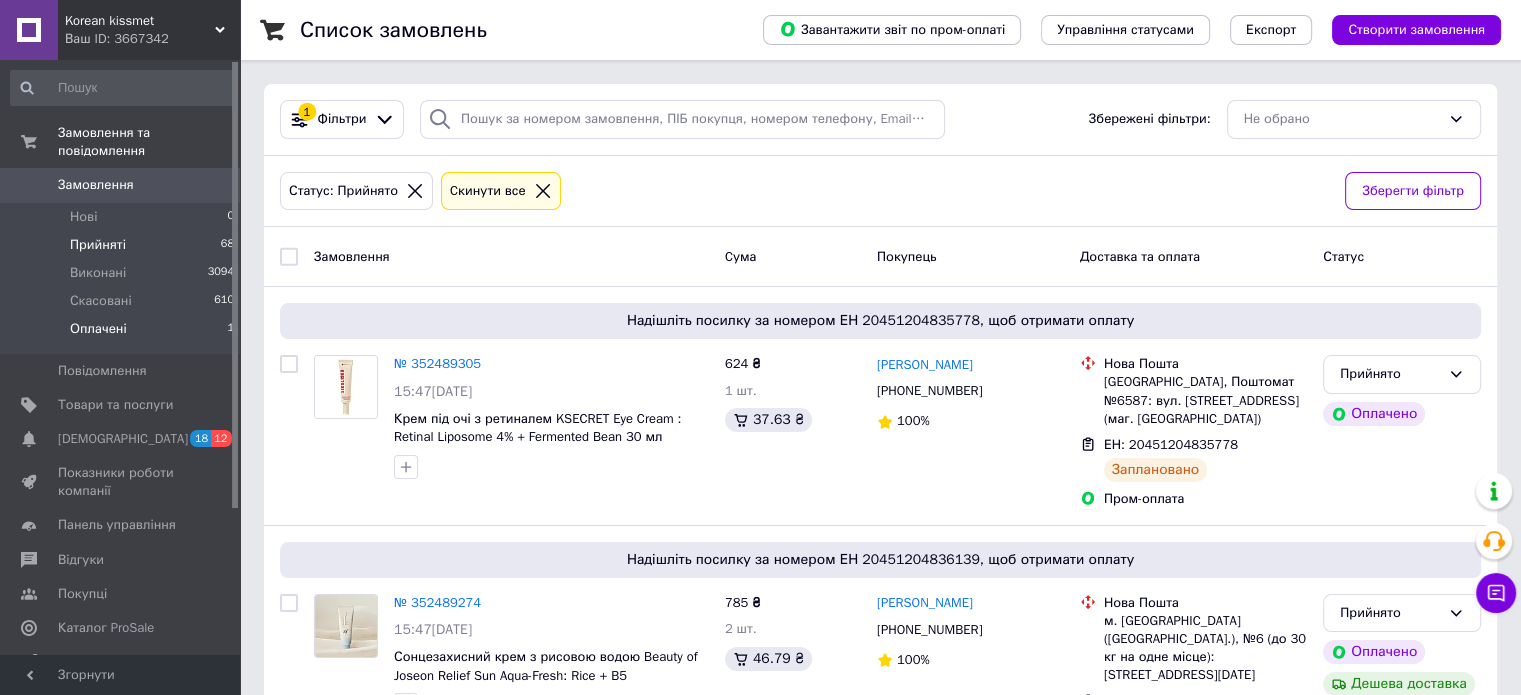 click on "Оплачені 1" at bounding box center (123, 334) 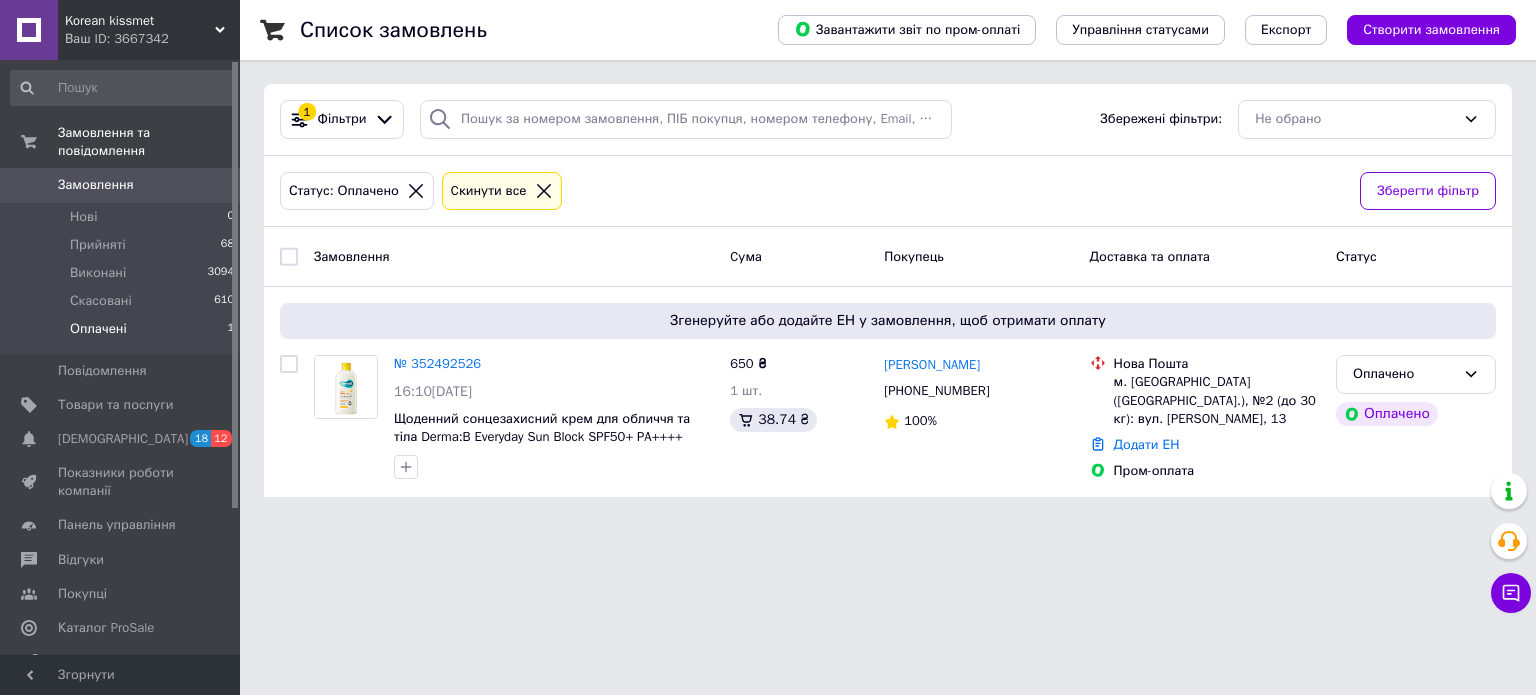 click 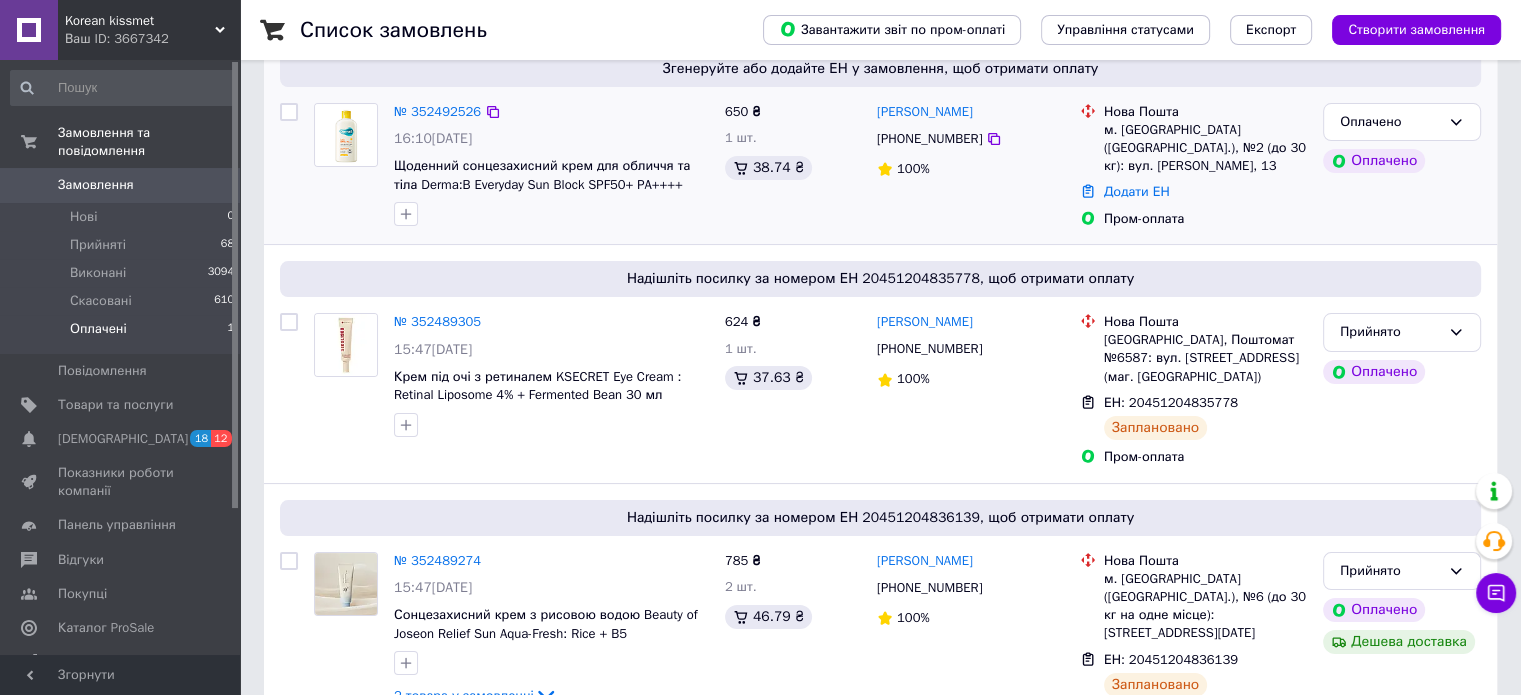 scroll, scrollTop: 0, scrollLeft: 0, axis: both 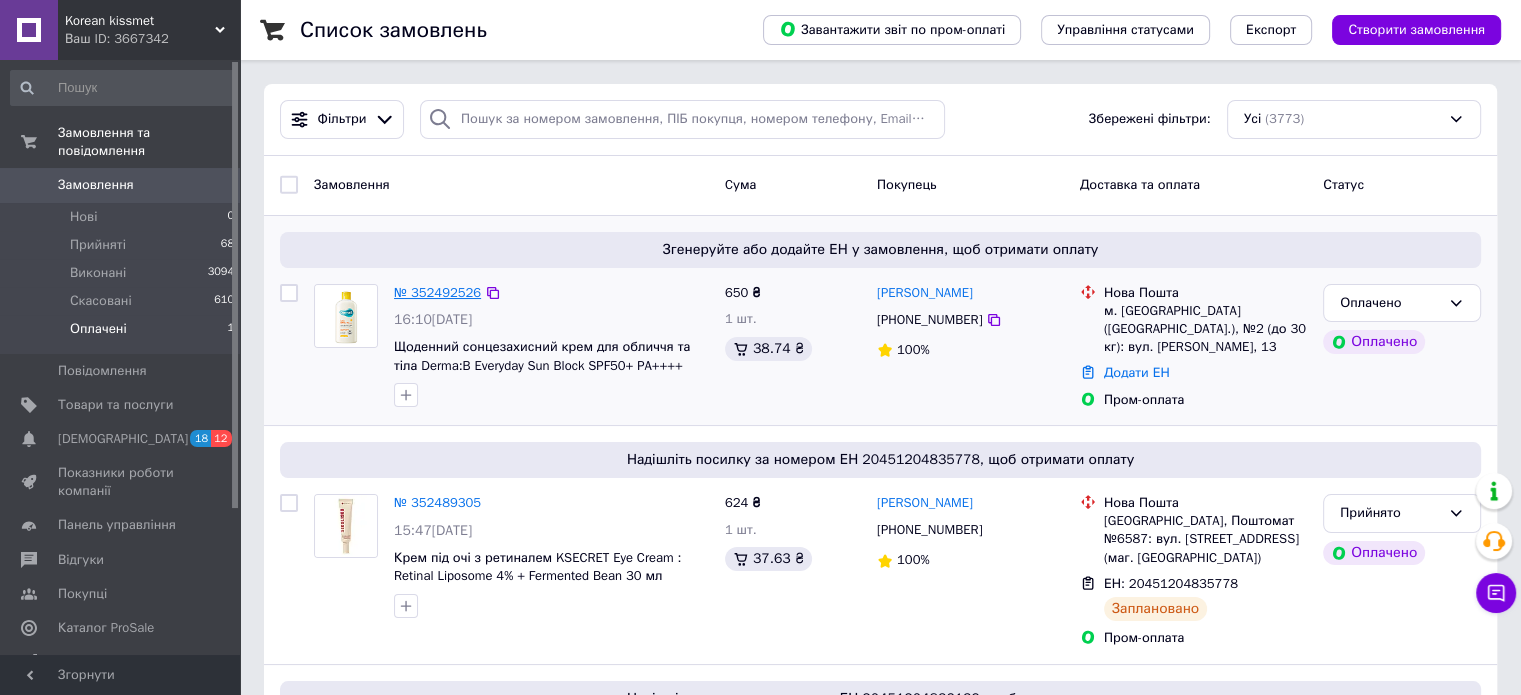 click on "№ 352492526" at bounding box center [437, 292] 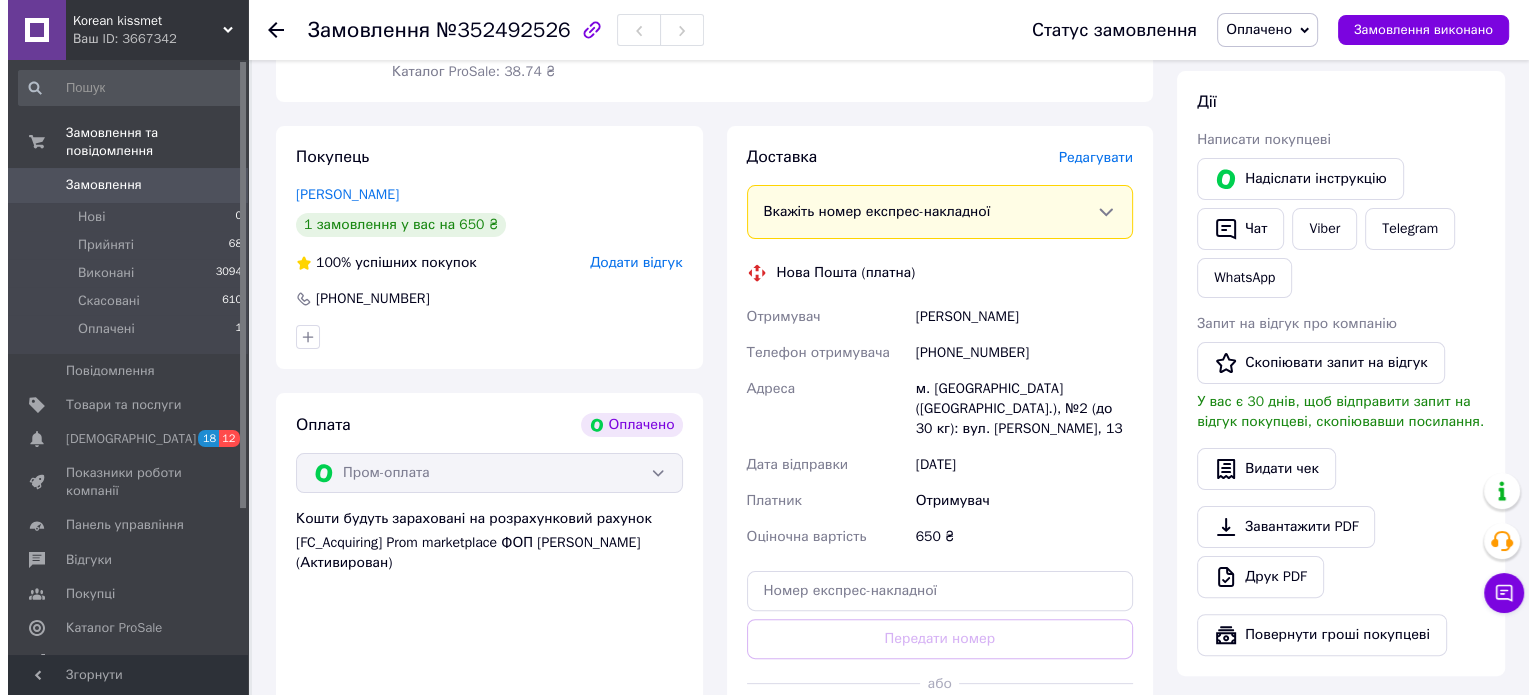 scroll, scrollTop: 360, scrollLeft: 0, axis: vertical 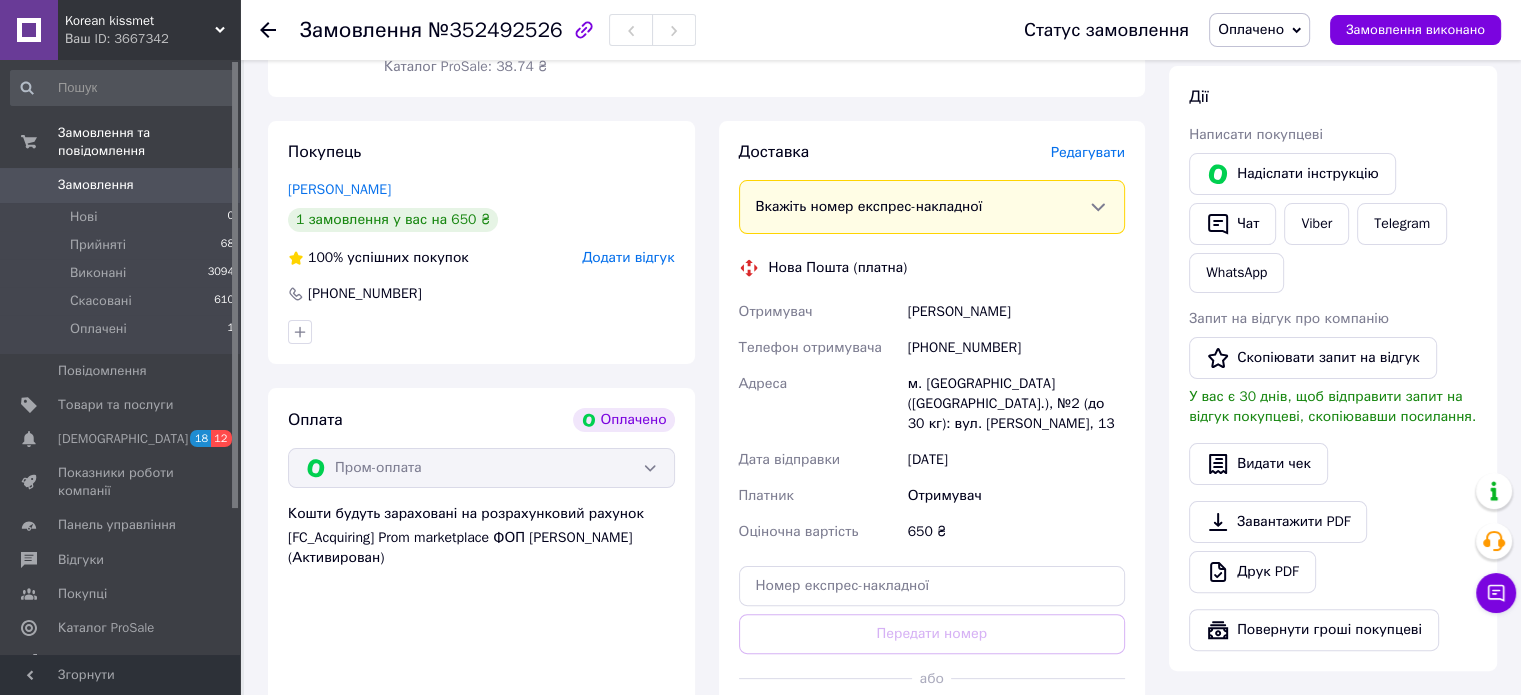 click on "Редагувати" at bounding box center (1088, 152) 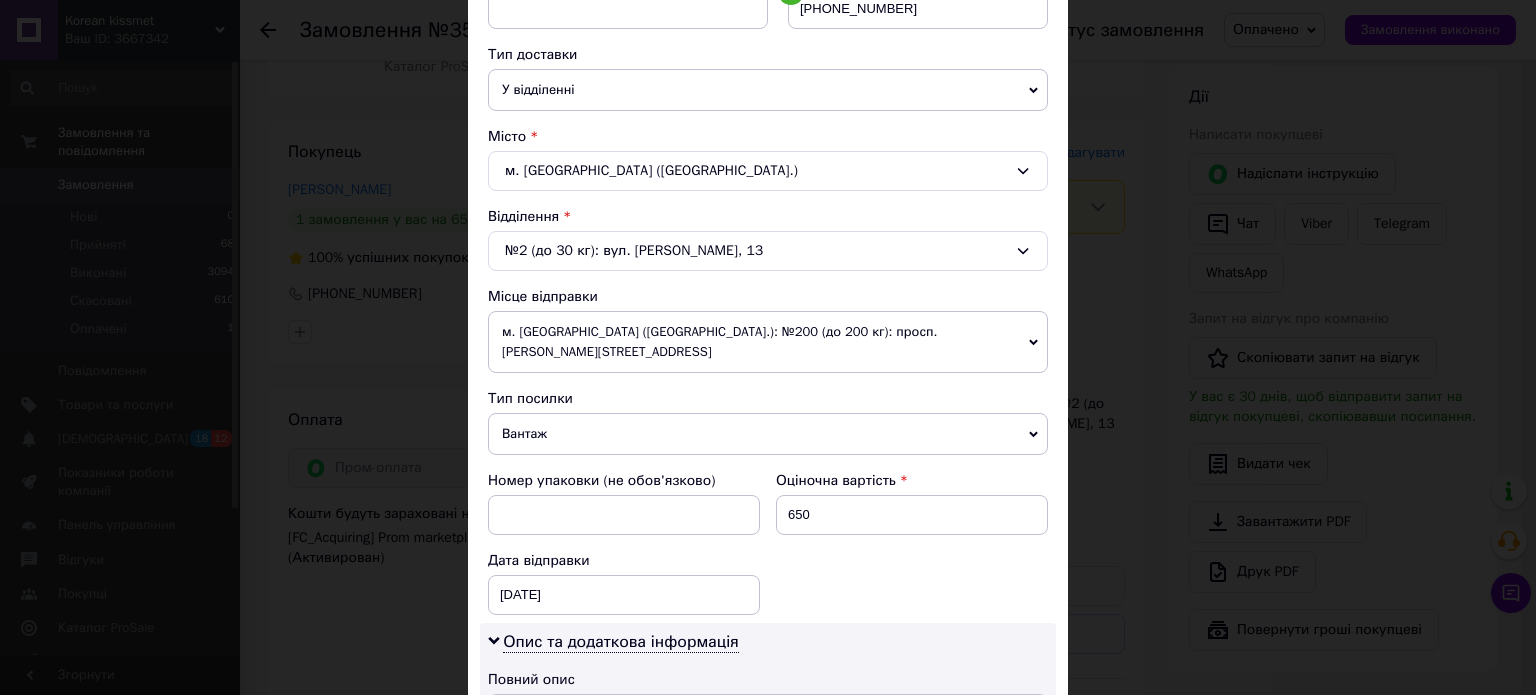 scroll, scrollTop: 462, scrollLeft: 0, axis: vertical 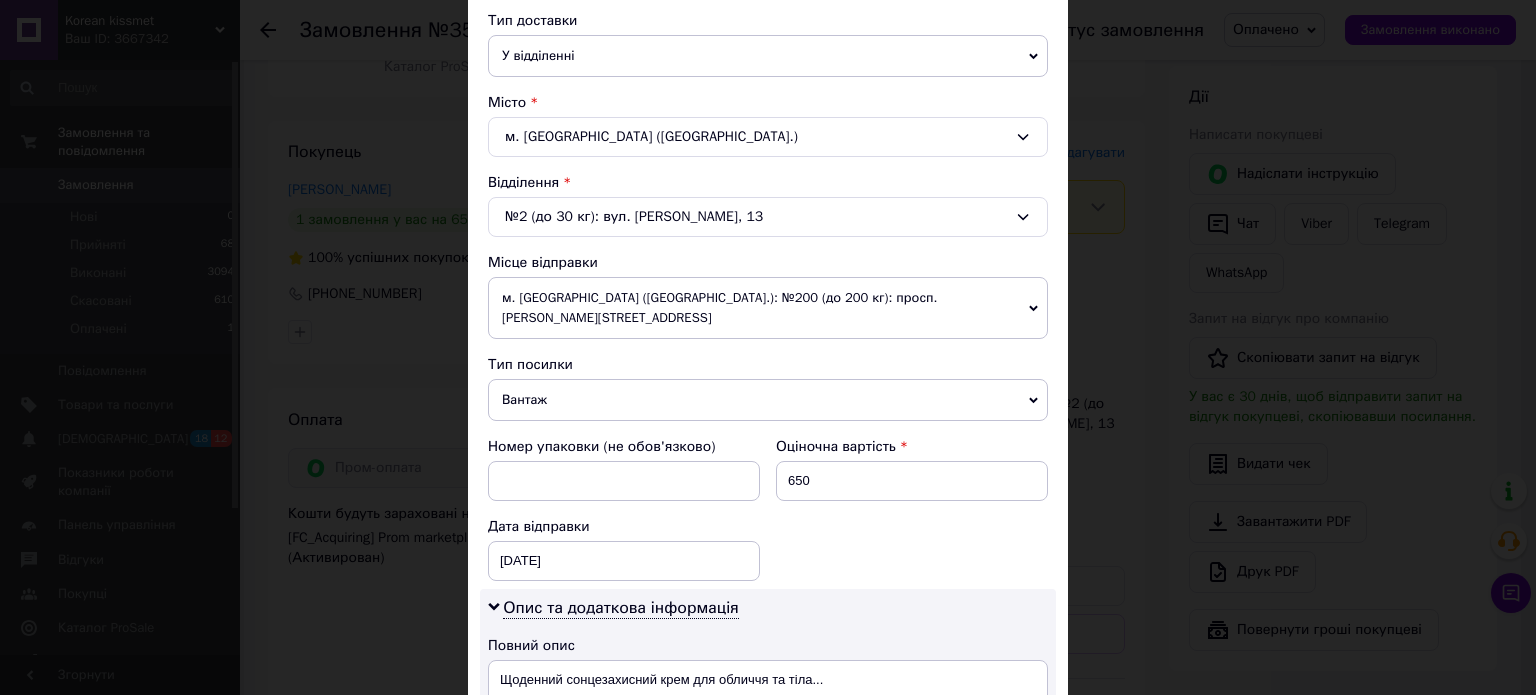 click on "м. [GEOGRAPHIC_DATA] ([GEOGRAPHIC_DATA].): №200 (до 200 кг): просп. [PERSON_NAME][STREET_ADDRESS]" at bounding box center [768, 308] 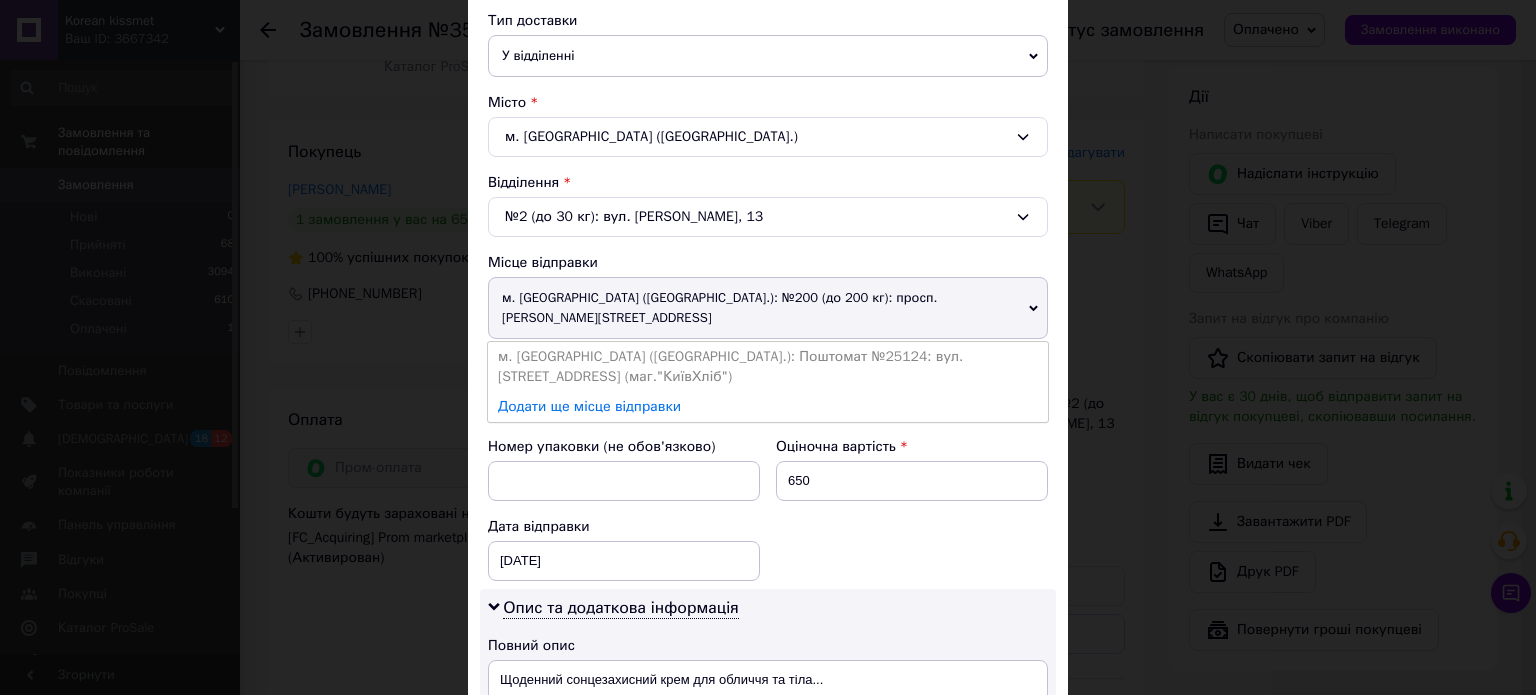 click on "м. [GEOGRAPHIC_DATA] ([GEOGRAPHIC_DATA].): Поштомат №25124: вул. [STREET_ADDRESS] (маг."КиївХліб")" at bounding box center [768, 367] 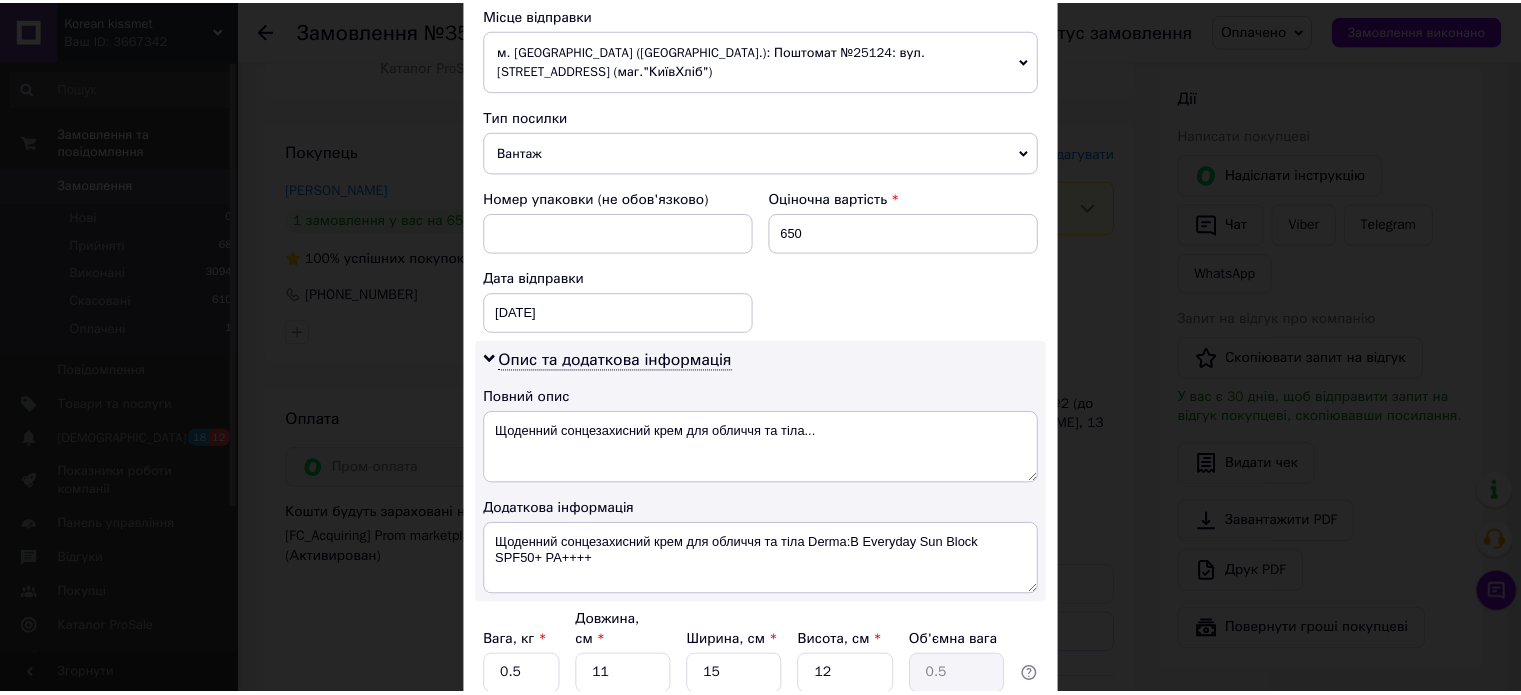 scroll, scrollTop: 850, scrollLeft: 0, axis: vertical 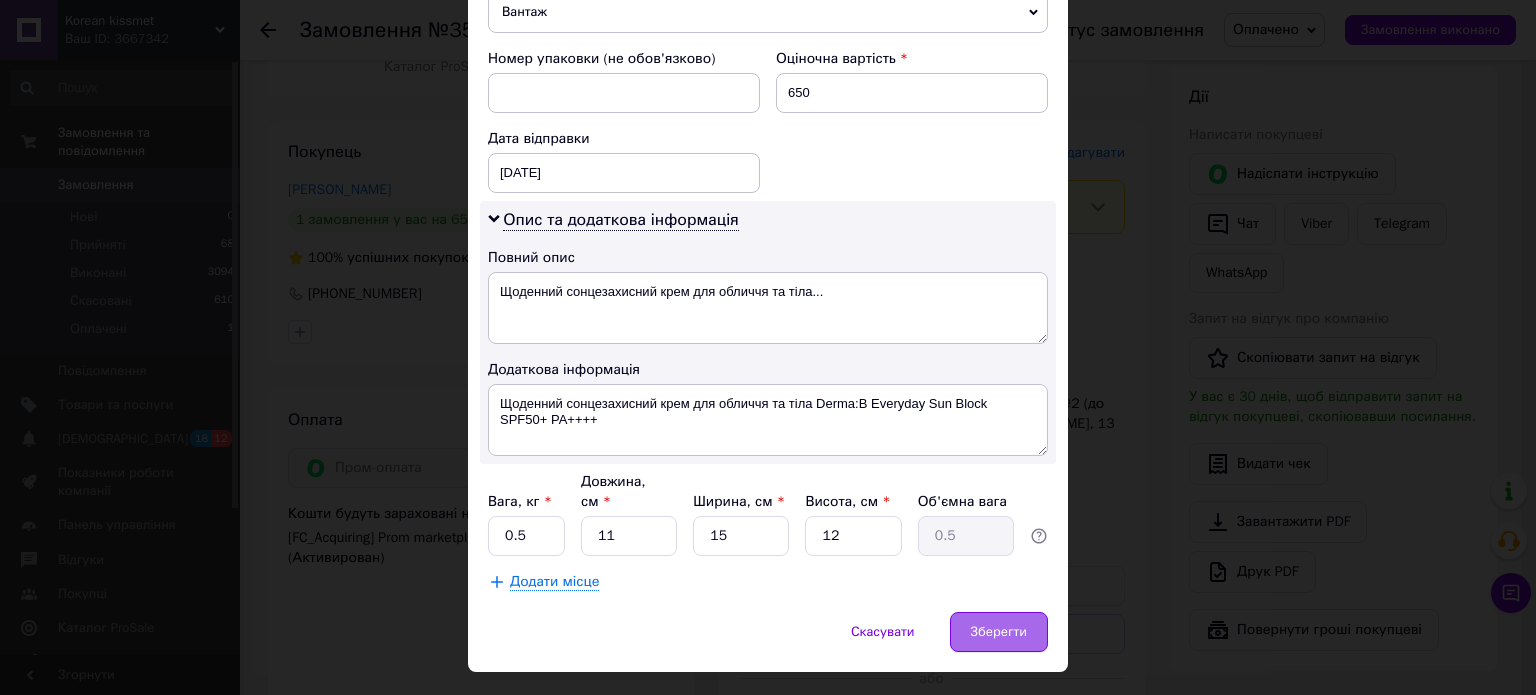 click on "Зберегти" at bounding box center (999, 632) 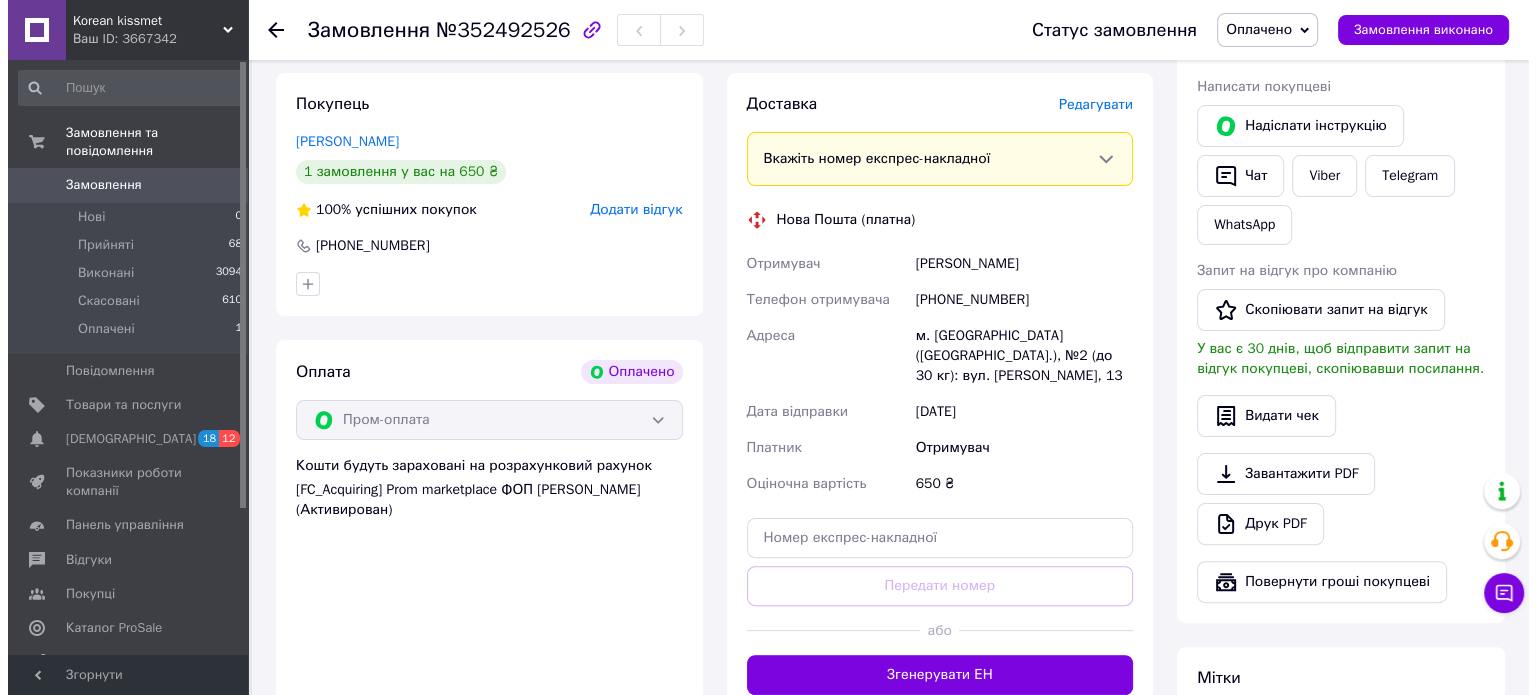 scroll, scrollTop: 411, scrollLeft: 0, axis: vertical 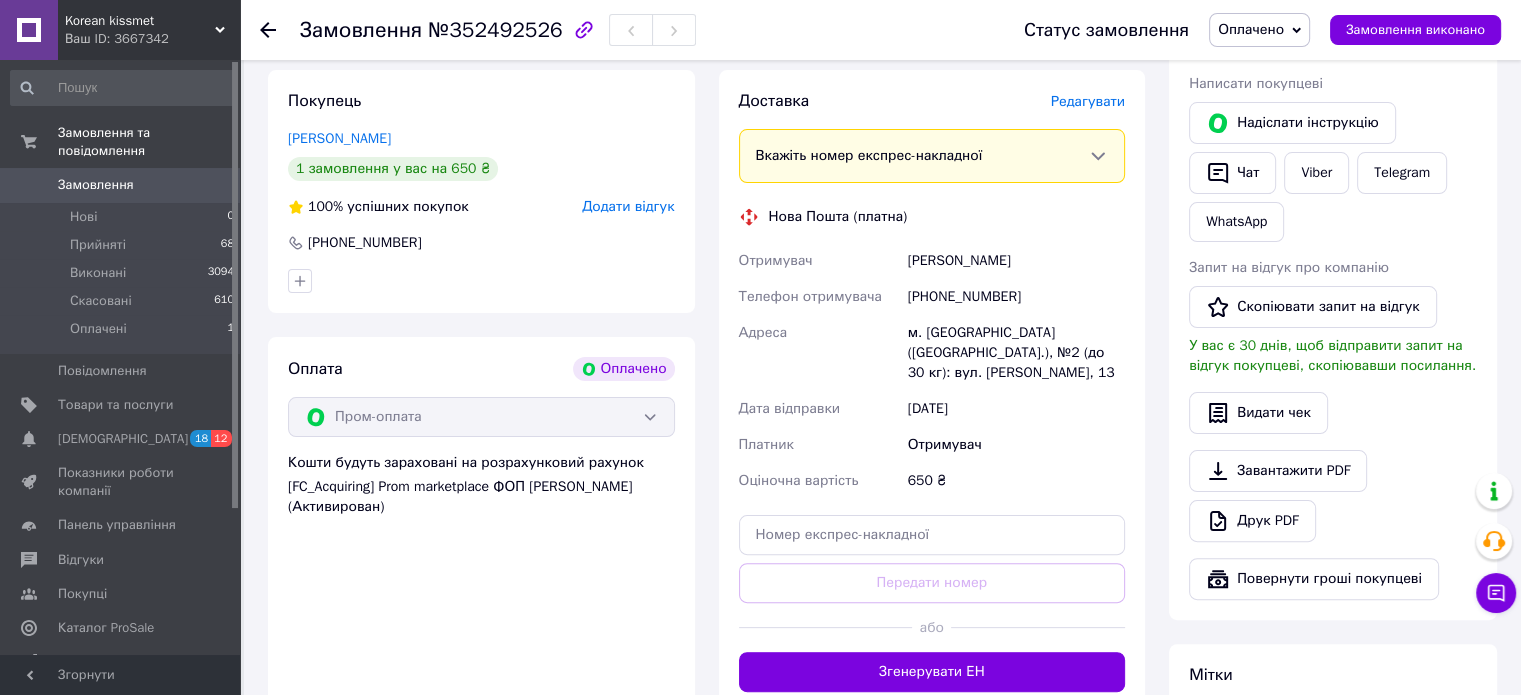 click on "Редагувати" at bounding box center [1088, 101] 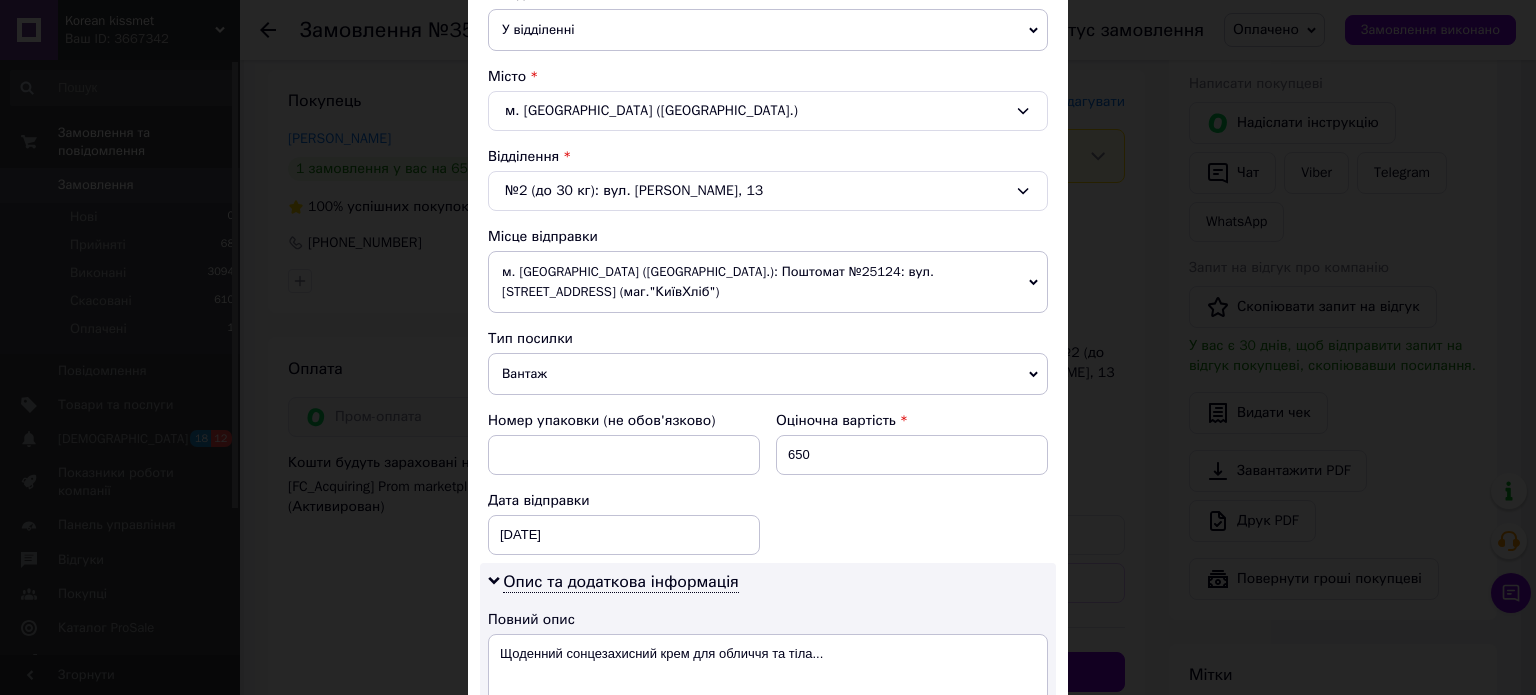 scroll, scrollTop: 489, scrollLeft: 0, axis: vertical 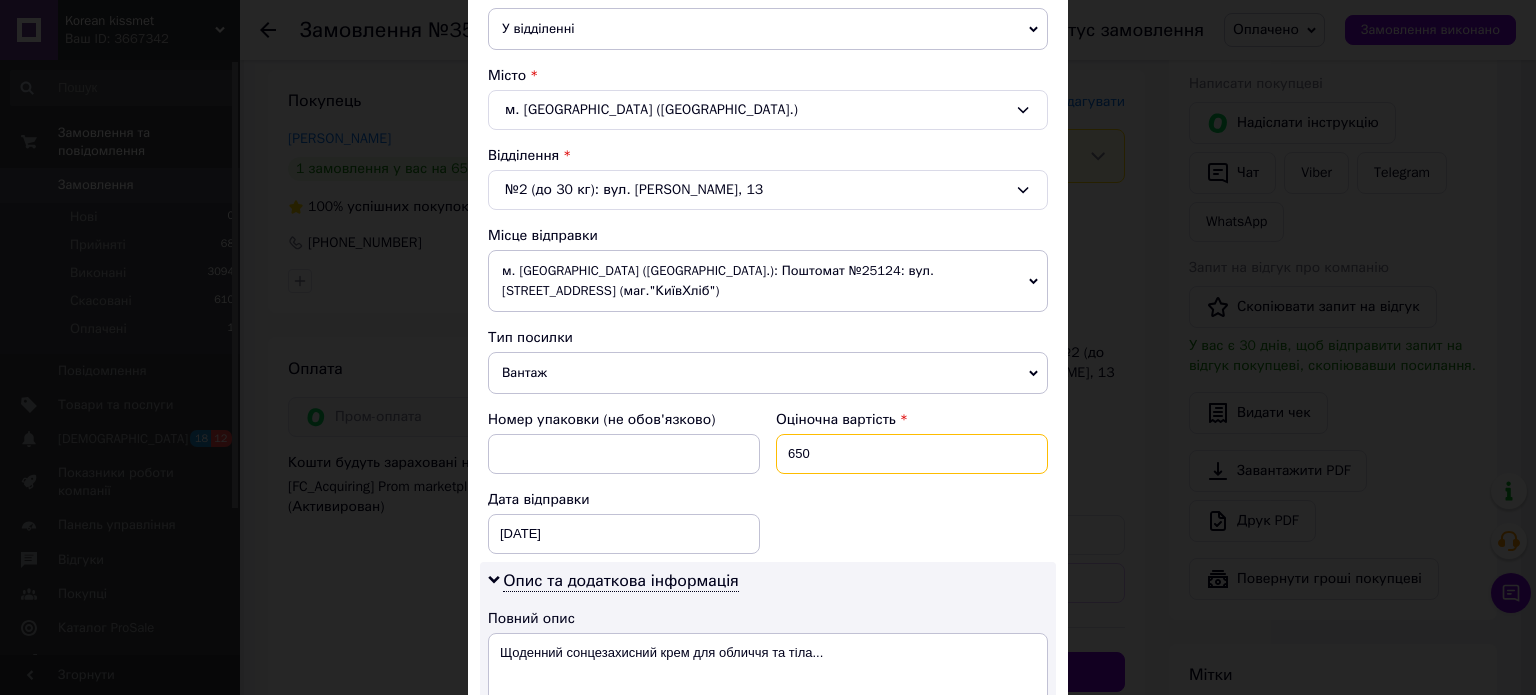 click on "650" at bounding box center (912, 454) 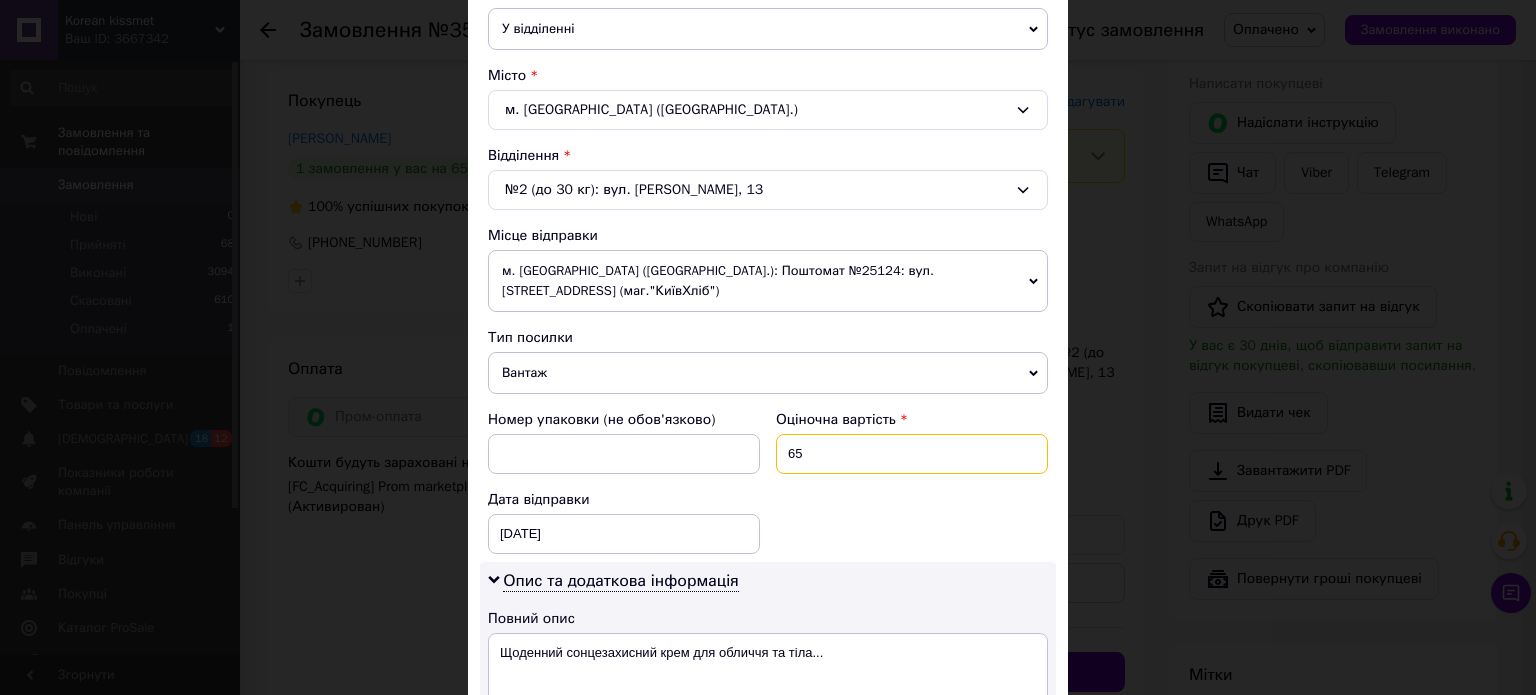 type on "6" 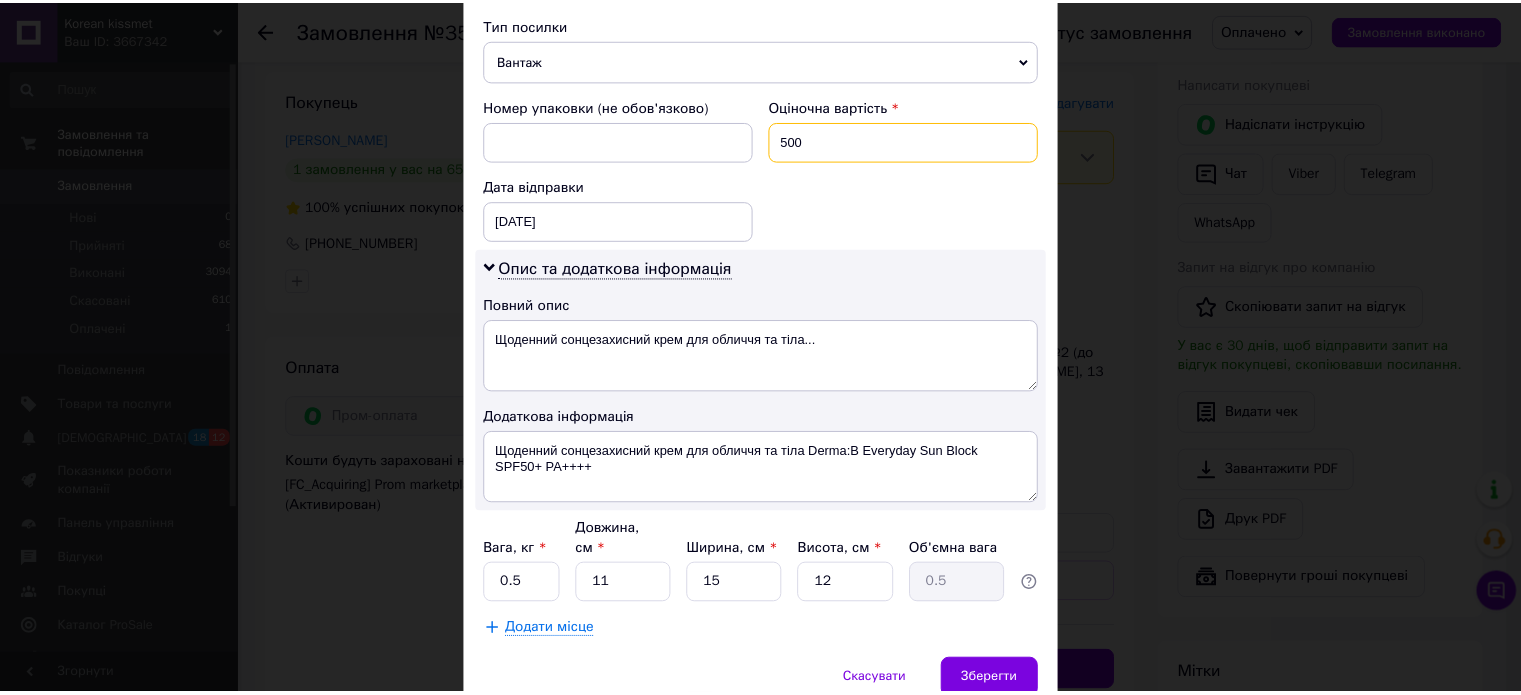 scroll, scrollTop: 806, scrollLeft: 0, axis: vertical 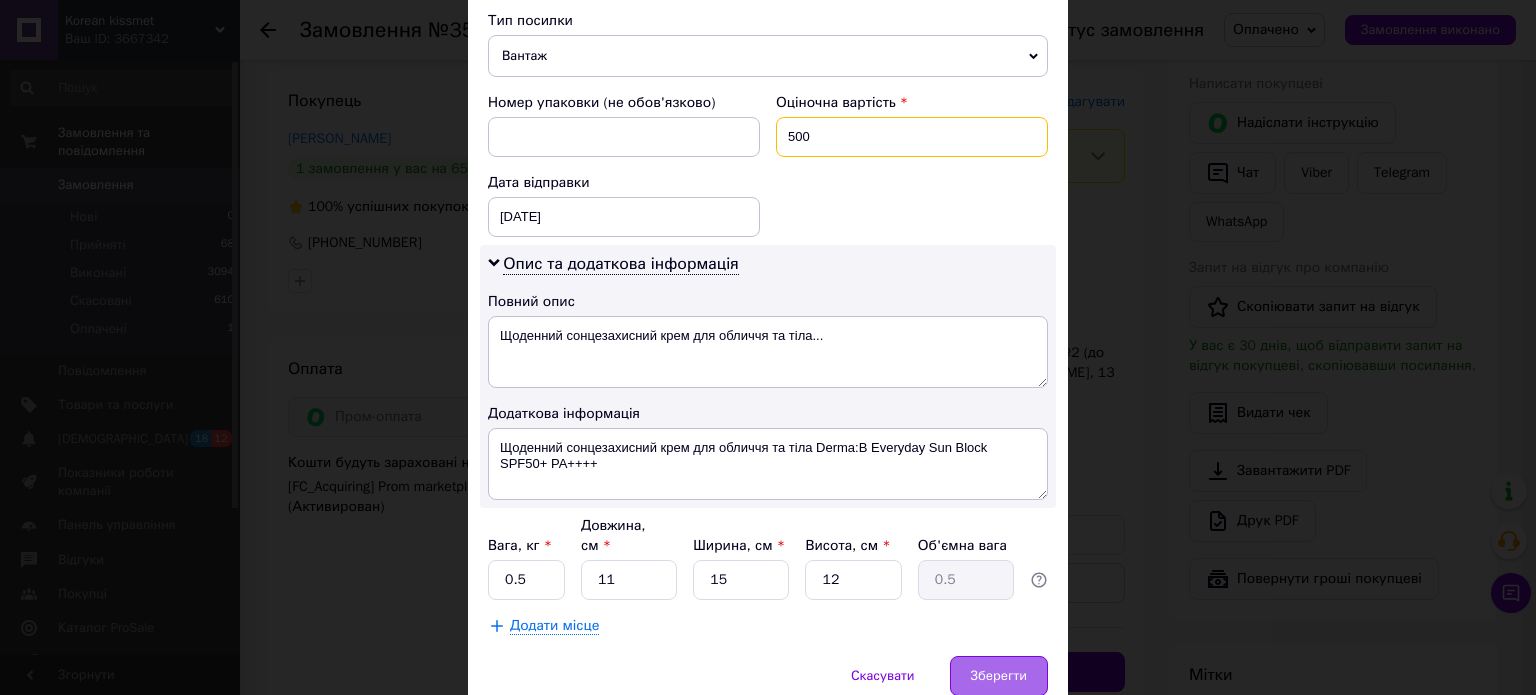 type on "500" 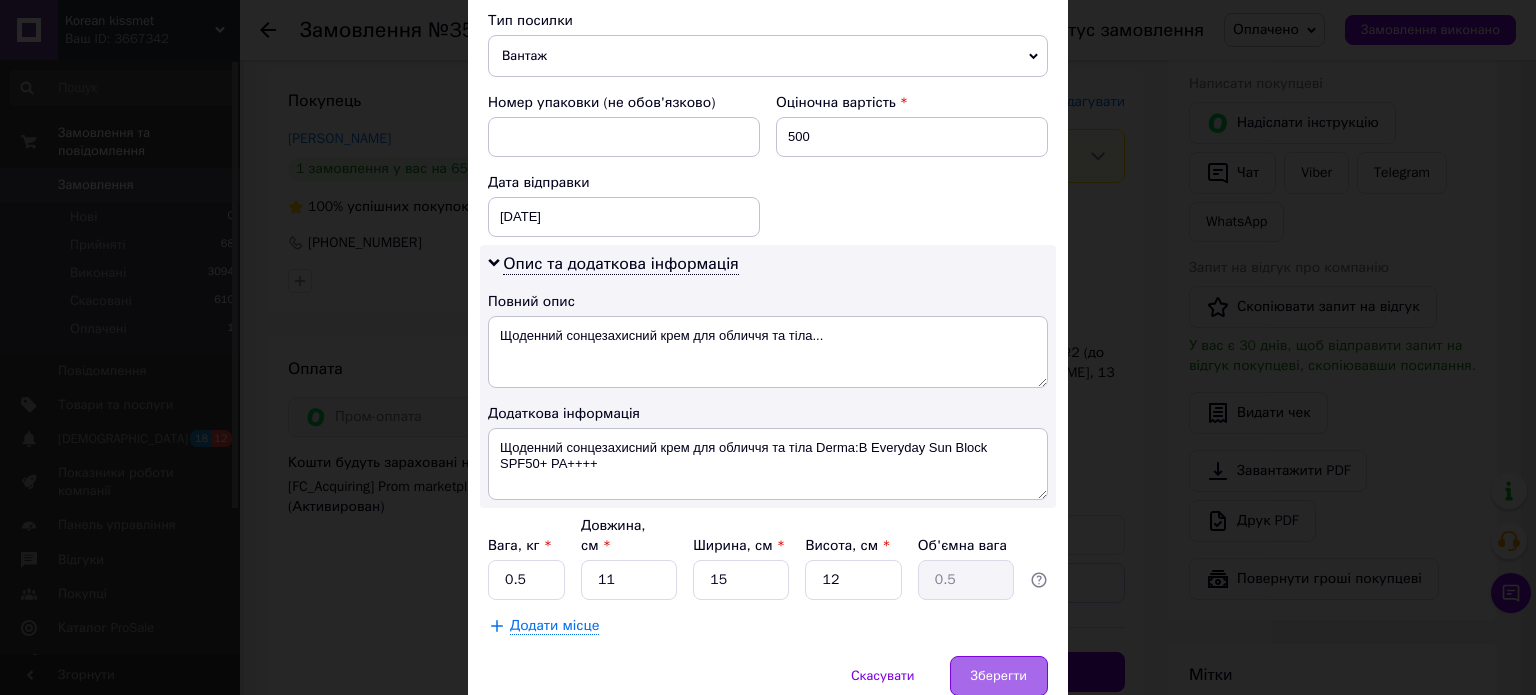 click on "Зберегти" at bounding box center (999, 676) 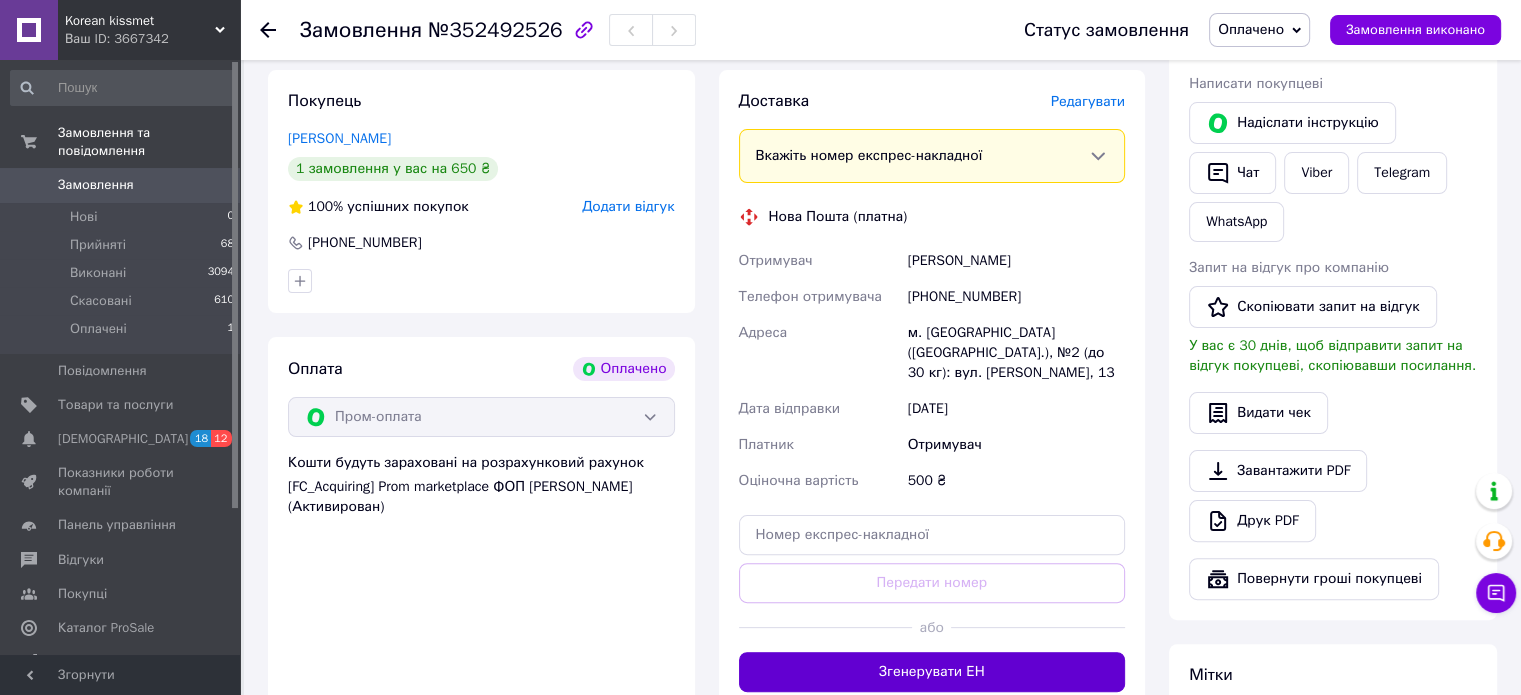 click on "Згенерувати ЕН" at bounding box center [932, 672] 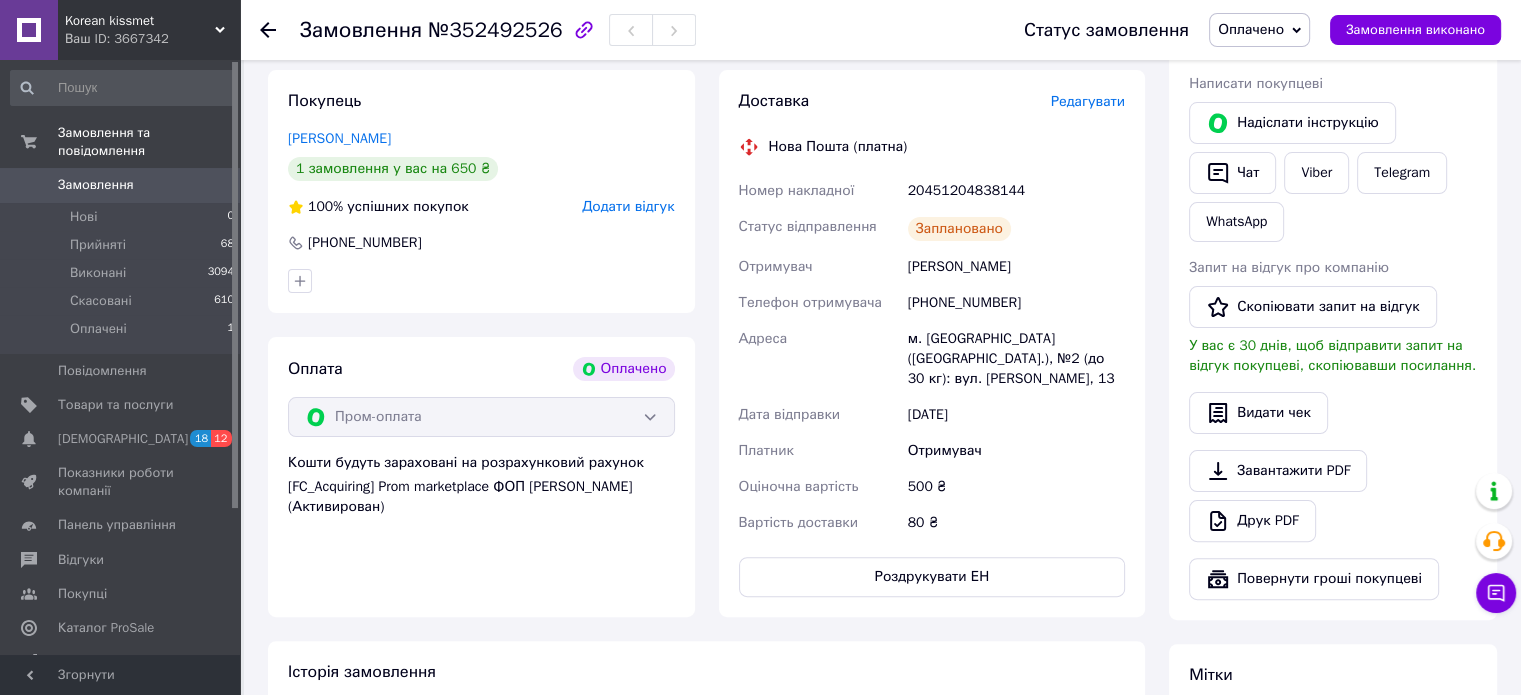 click on "Замовлення" at bounding box center [96, 185] 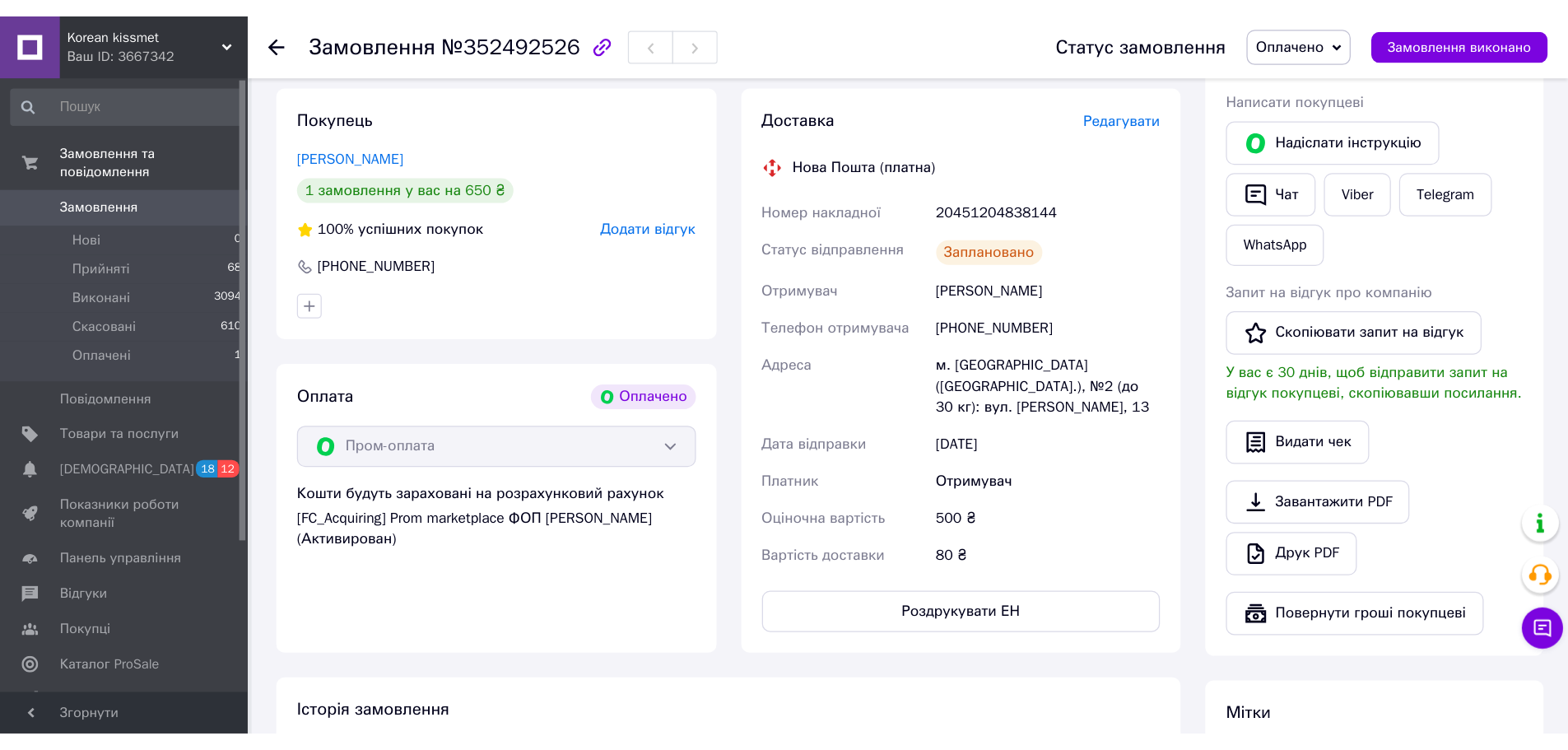 scroll, scrollTop: 0, scrollLeft: 0, axis: both 